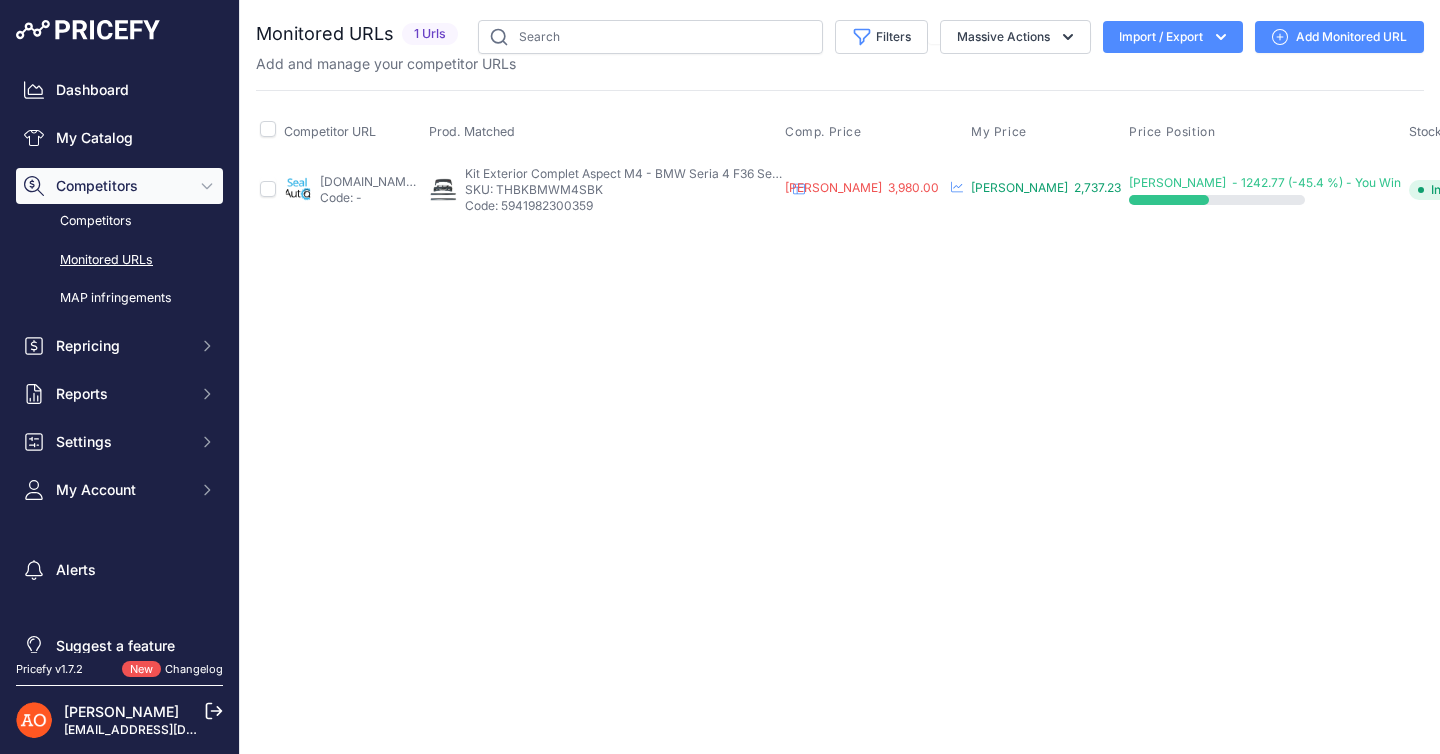 scroll, scrollTop: 0, scrollLeft: 0, axis: both 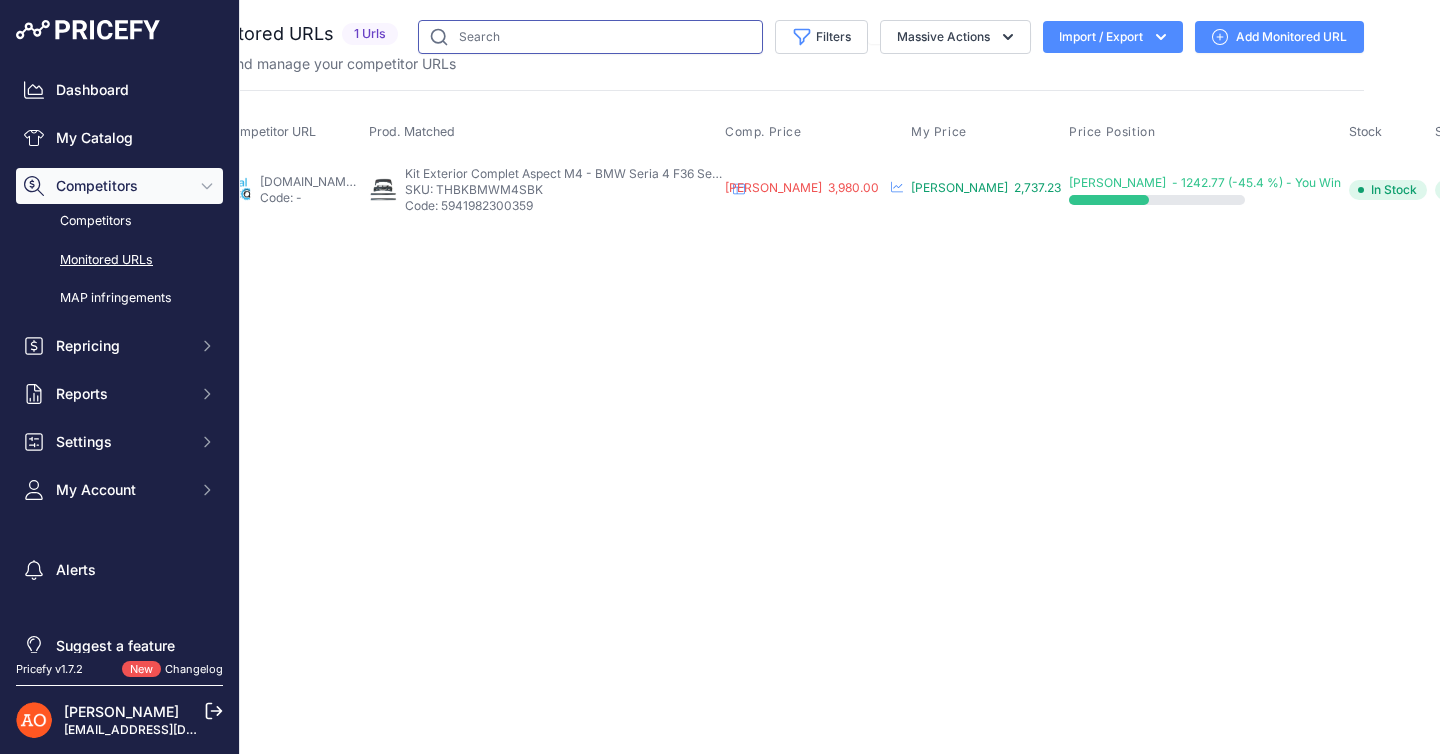 click at bounding box center [590, 37] 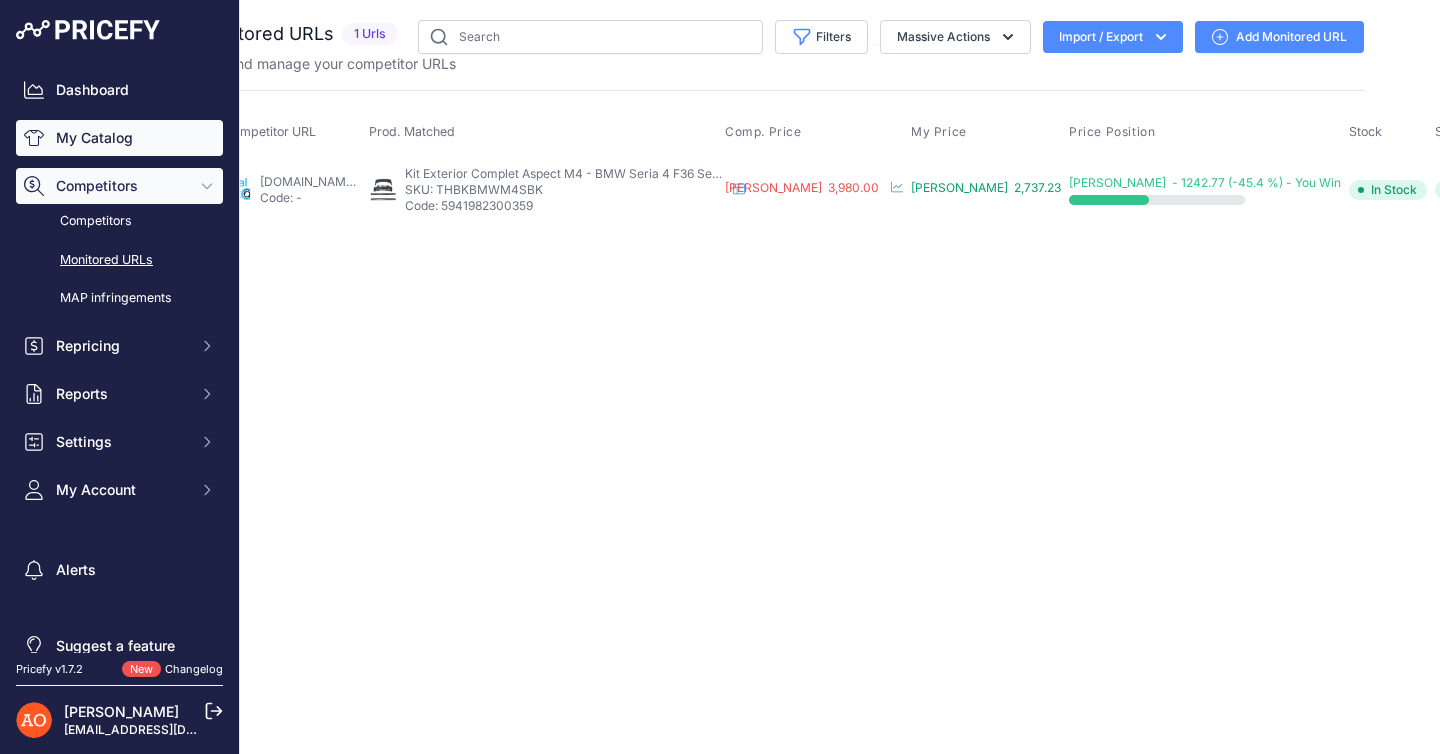 click on "My Catalog" at bounding box center [119, 138] 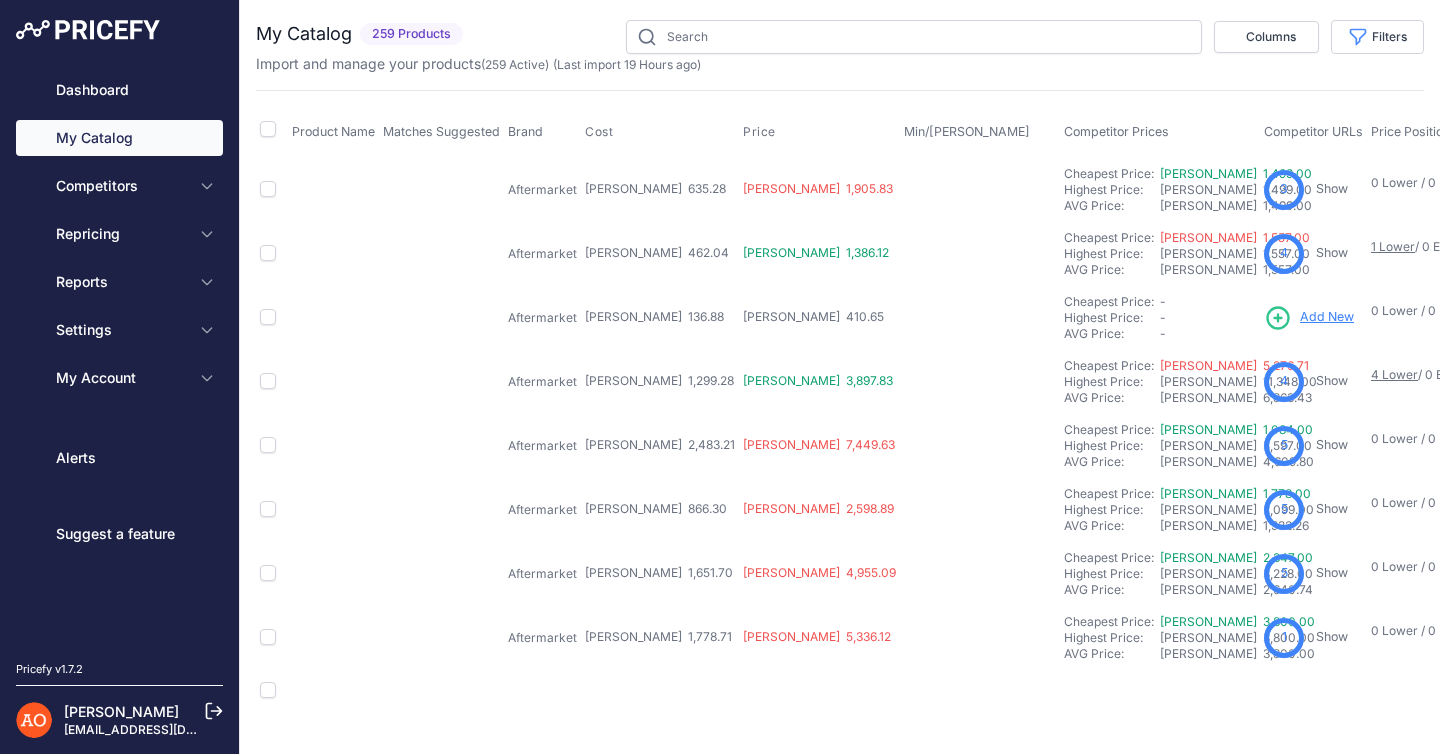 scroll, scrollTop: 0, scrollLeft: 0, axis: both 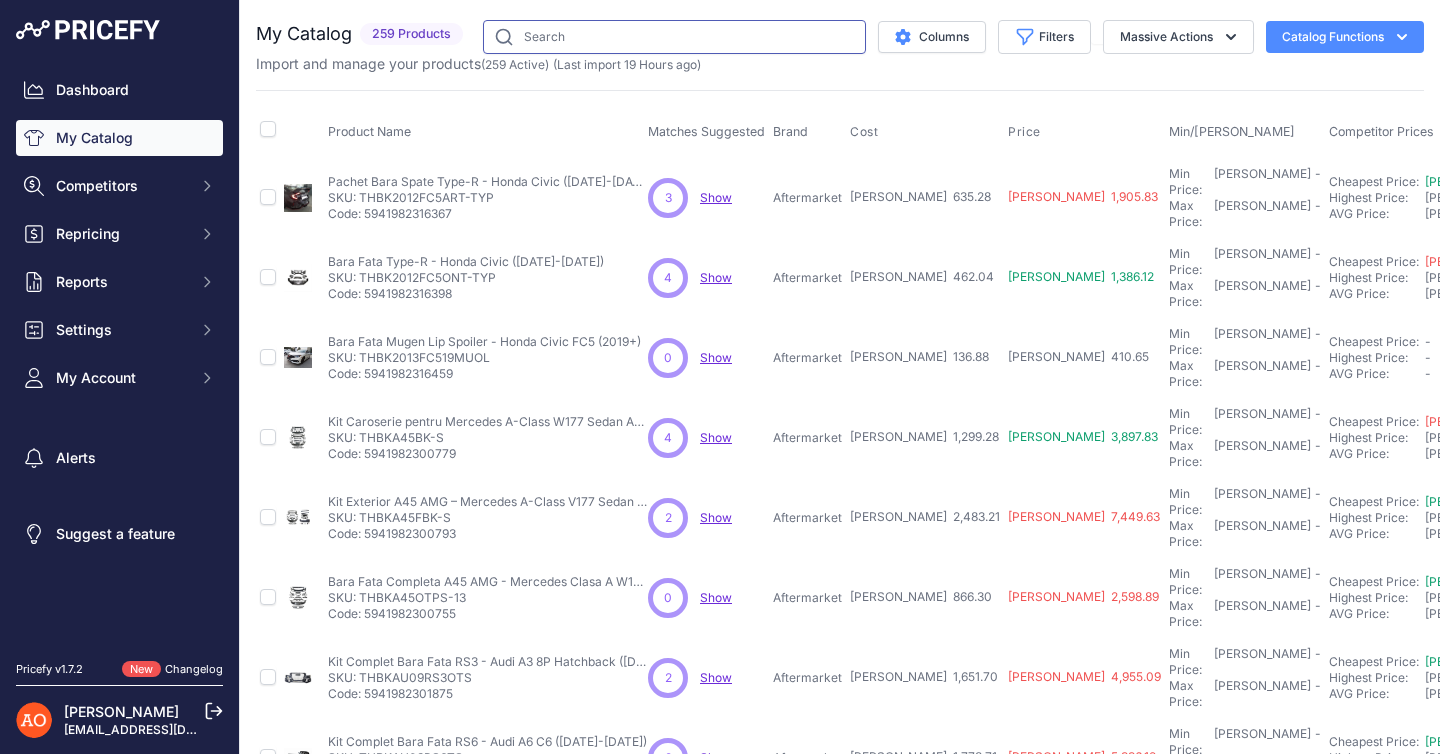 click at bounding box center (674, 37) 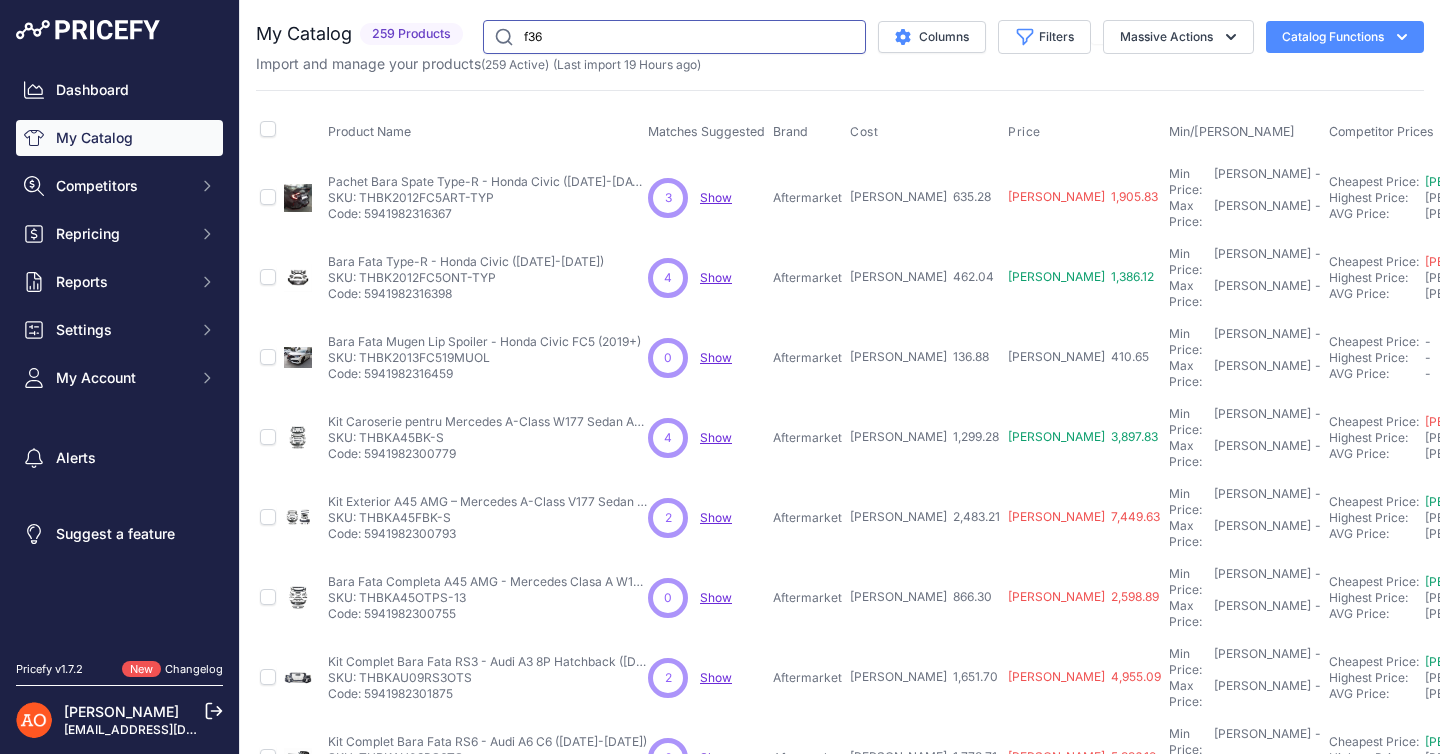 type on "f36" 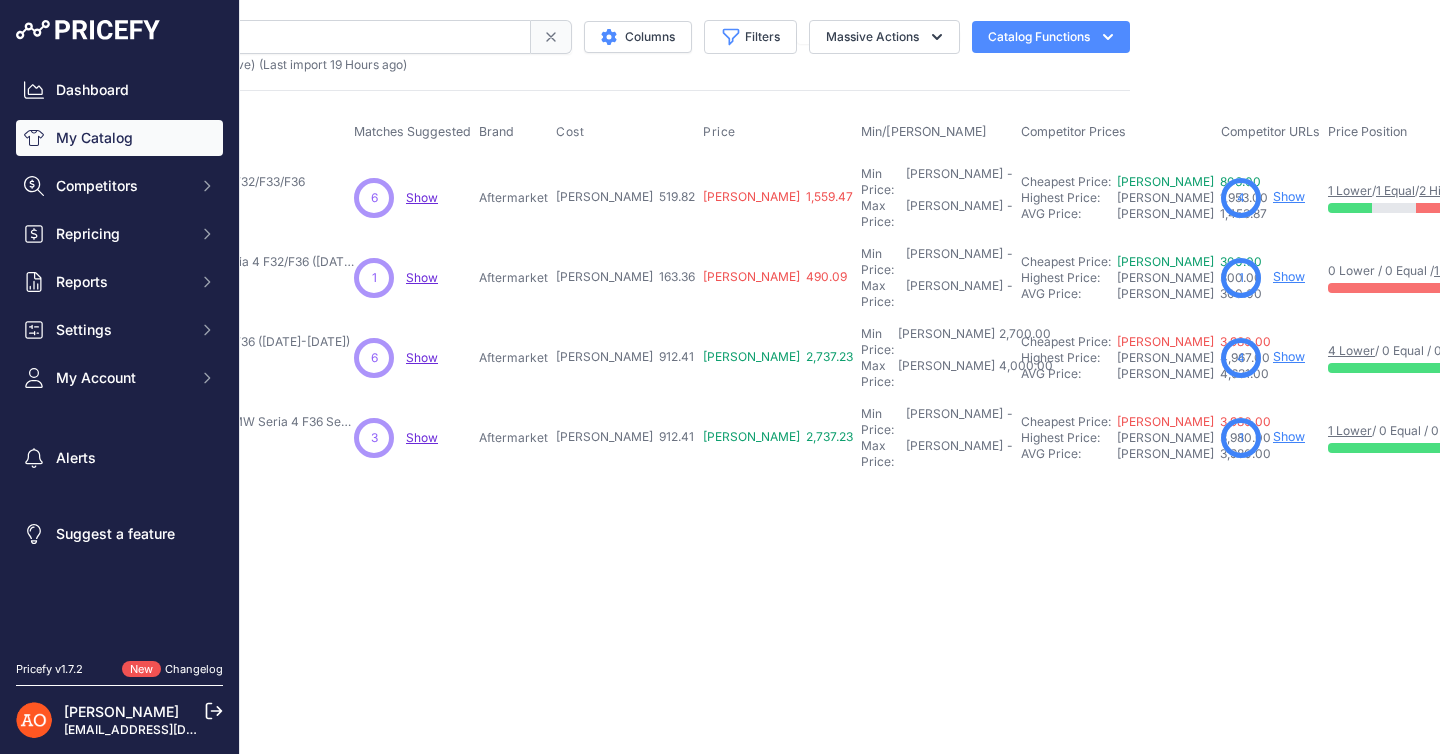 scroll, scrollTop: 0, scrollLeft: 311, axis: horizontal 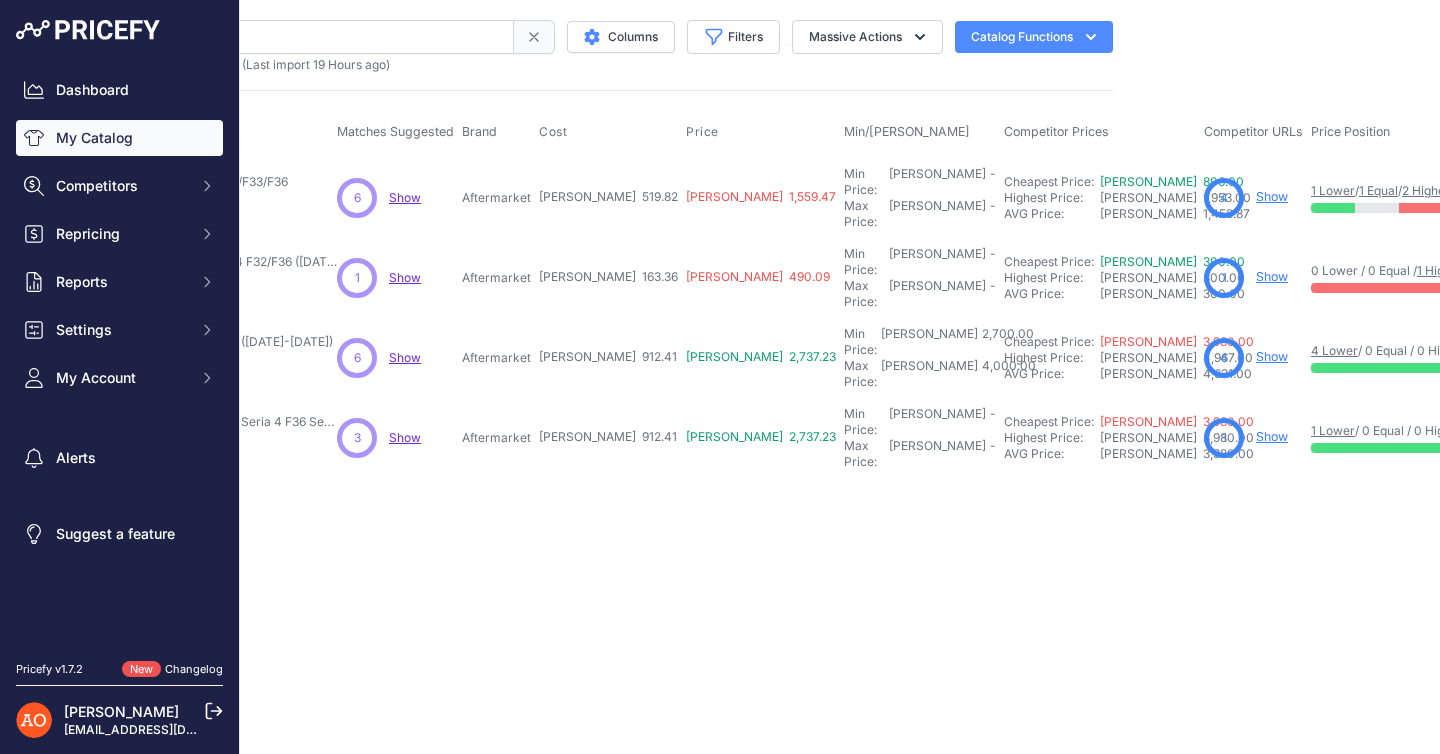 click on "Show" at bounding box center (1272, 436) 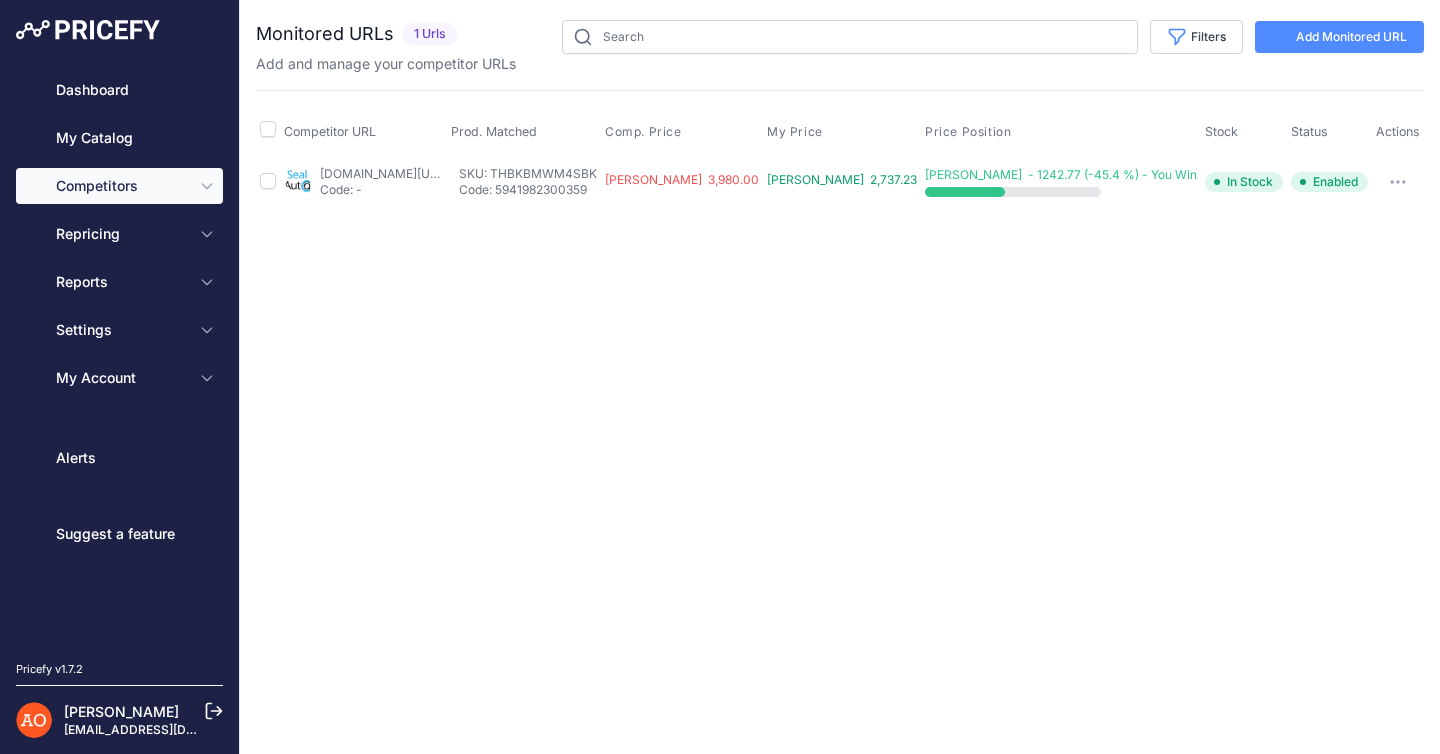 scroll, scrollTop: 0, scrollLeft: 0, axis: both 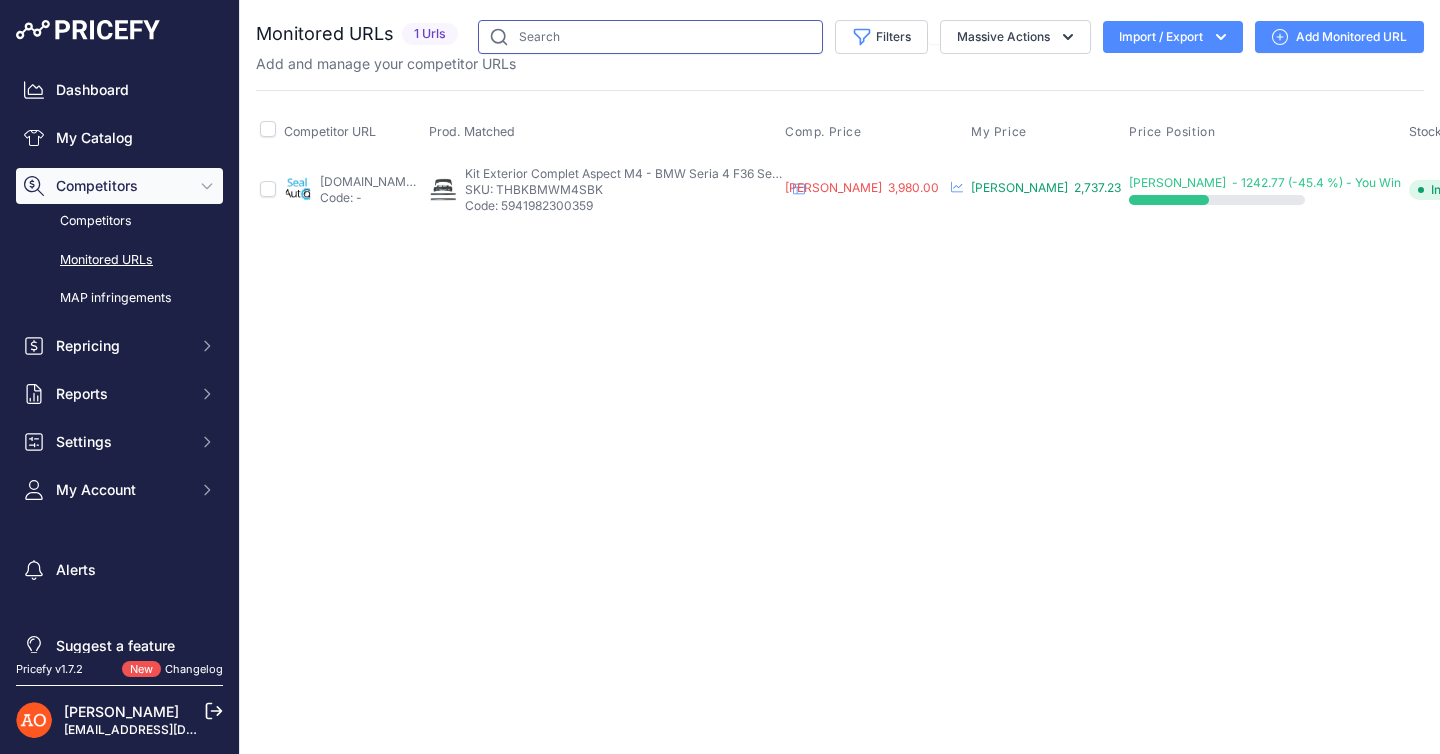 click at bounding box center (650, 37) 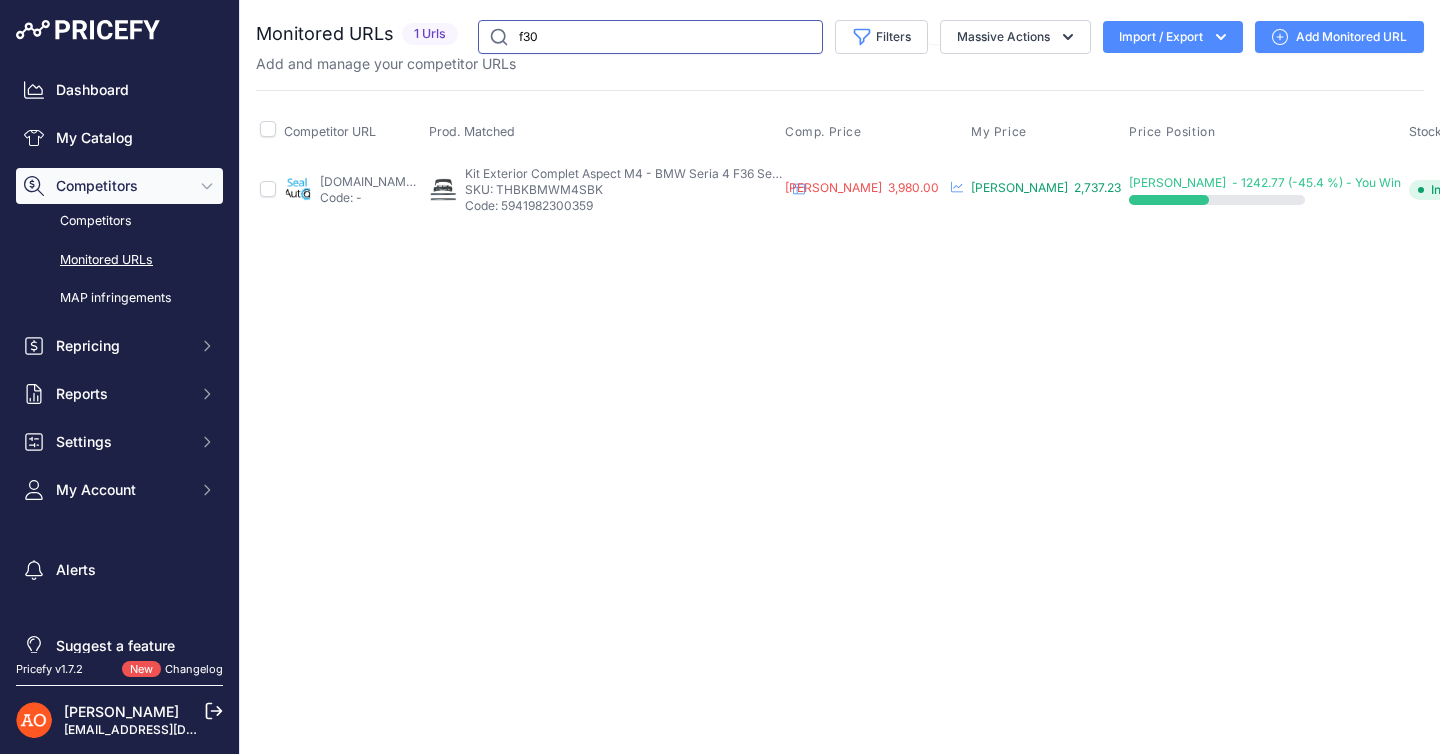 type on "f30" 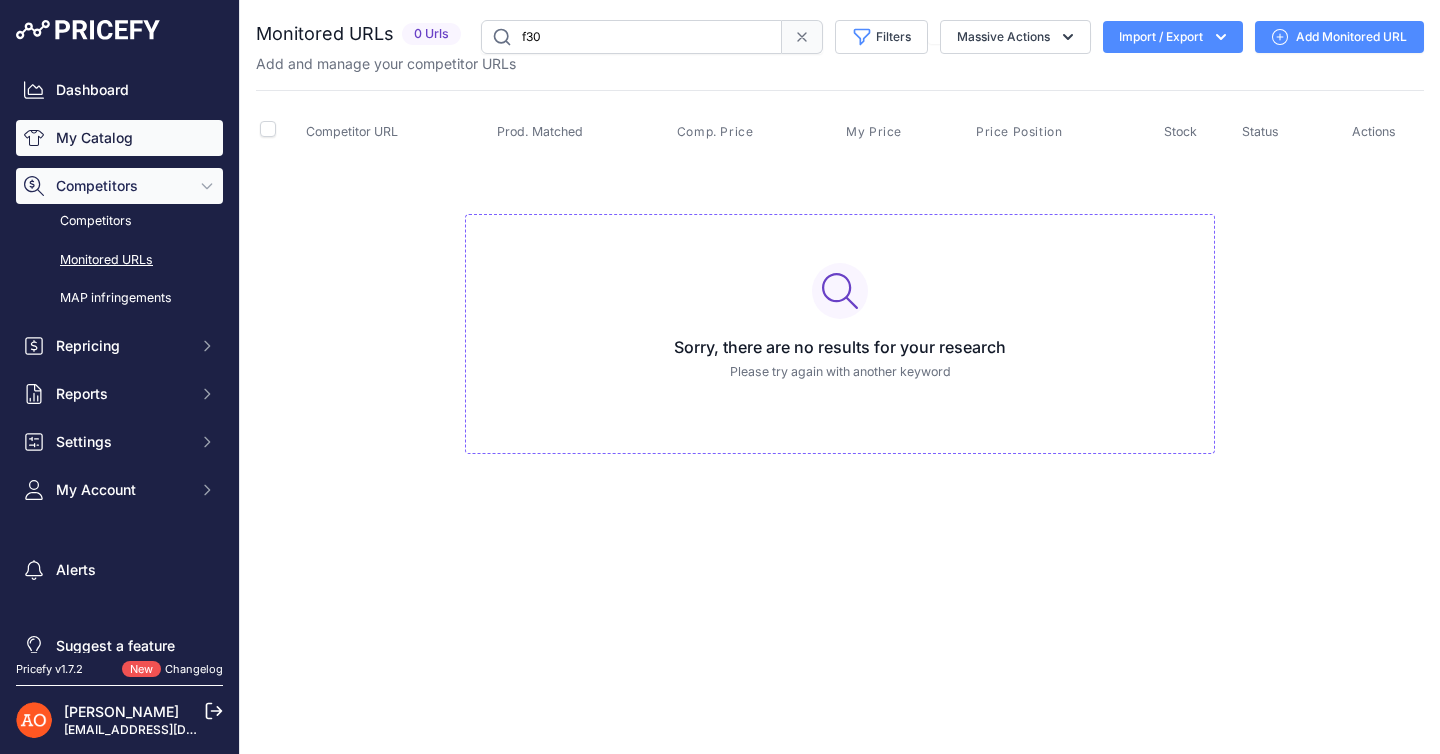 click on "My Catalog" at bounding box center [119, 138] 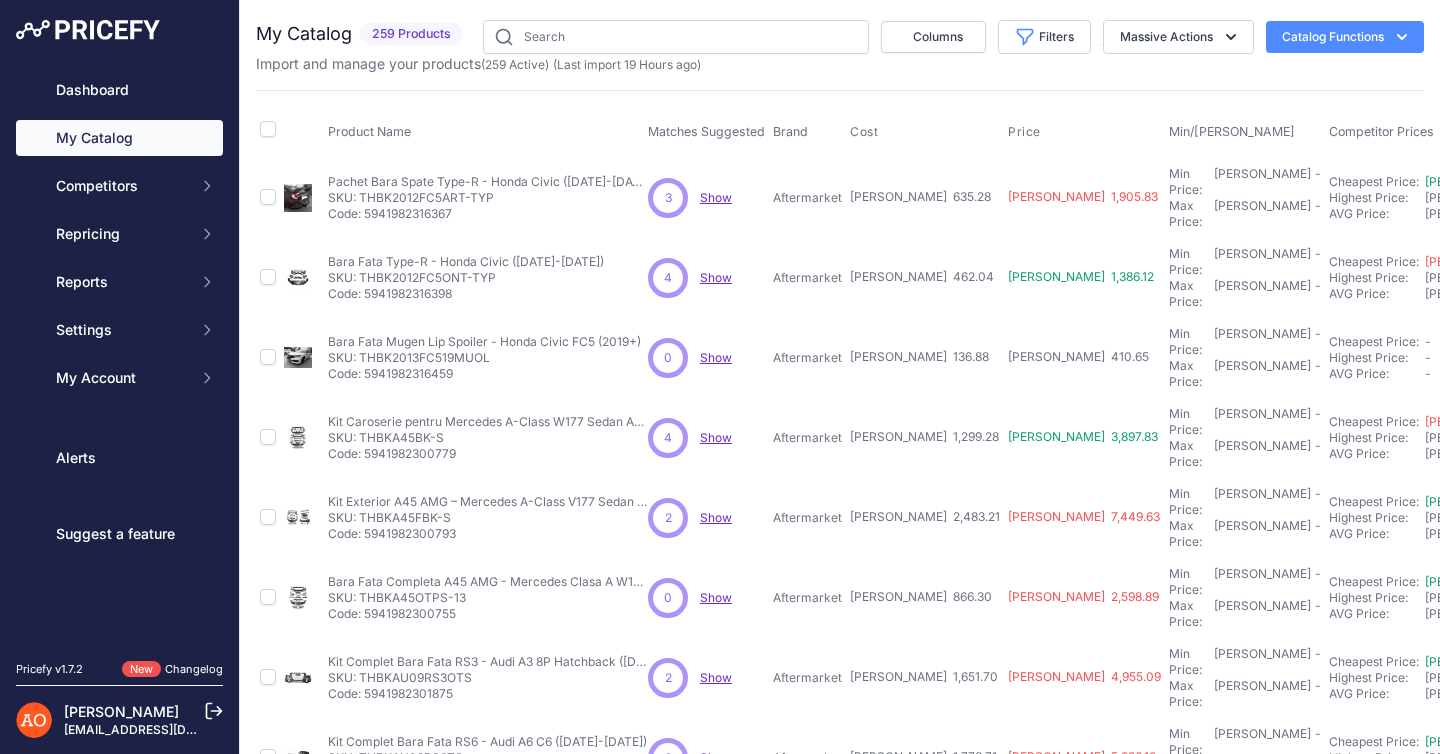 scroll, scrollTop: 0, scrollLeft: 0, axis: both 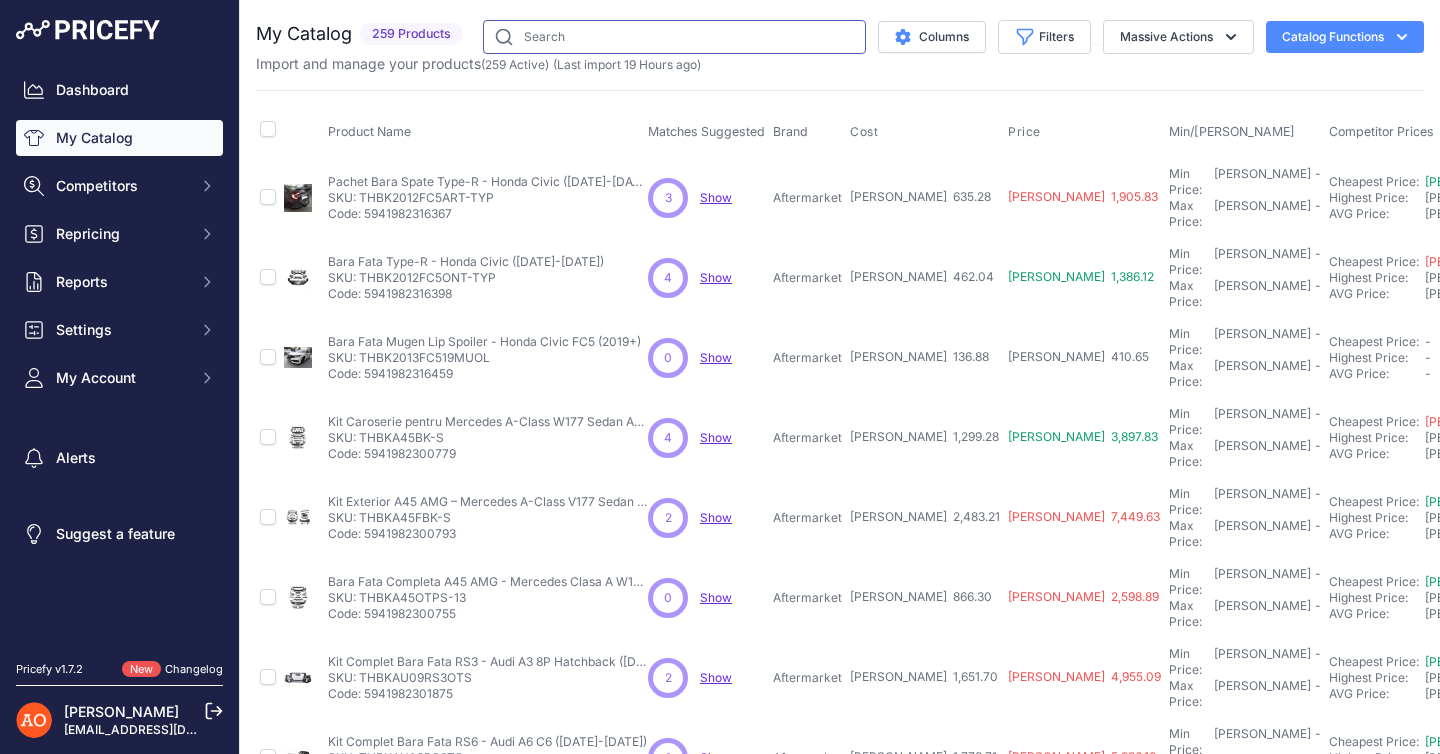 click at bounding box center [674, 37] 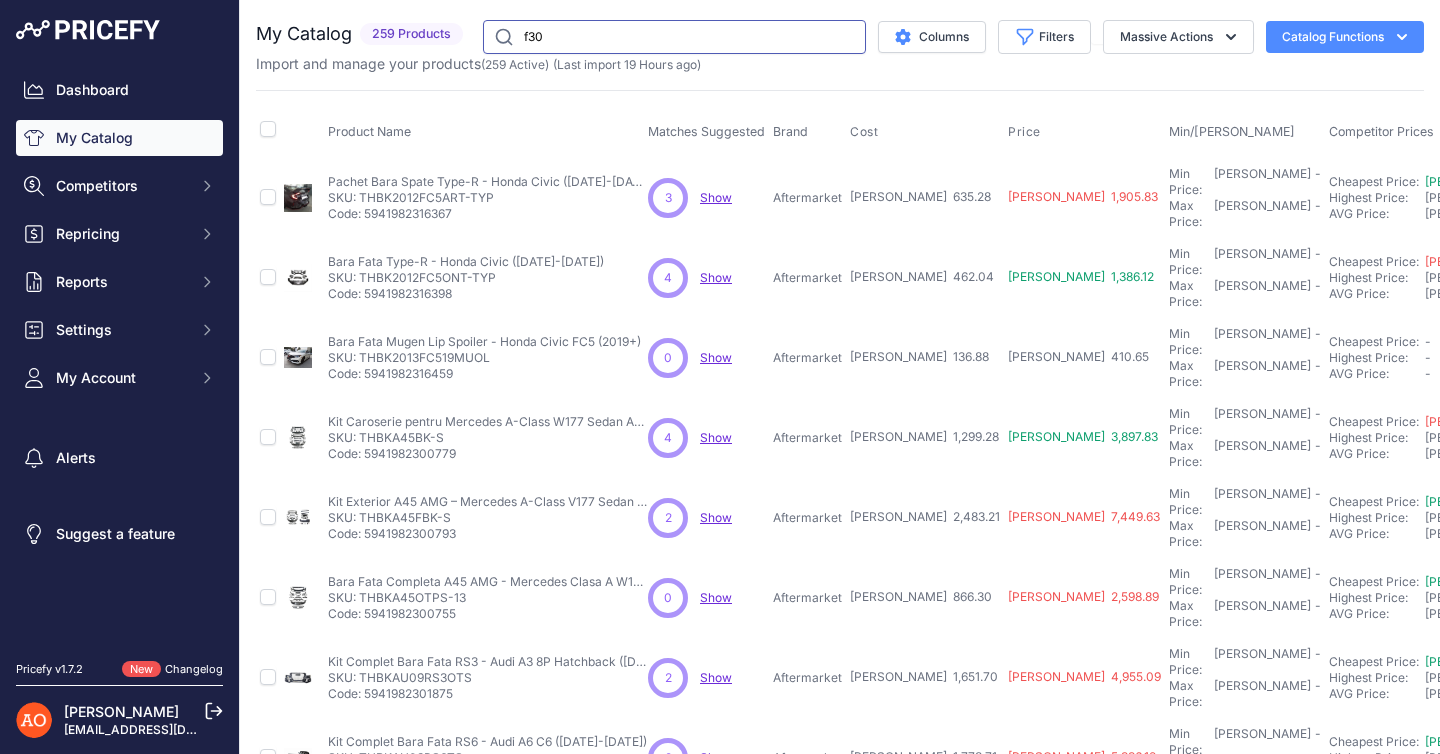type on "f30" 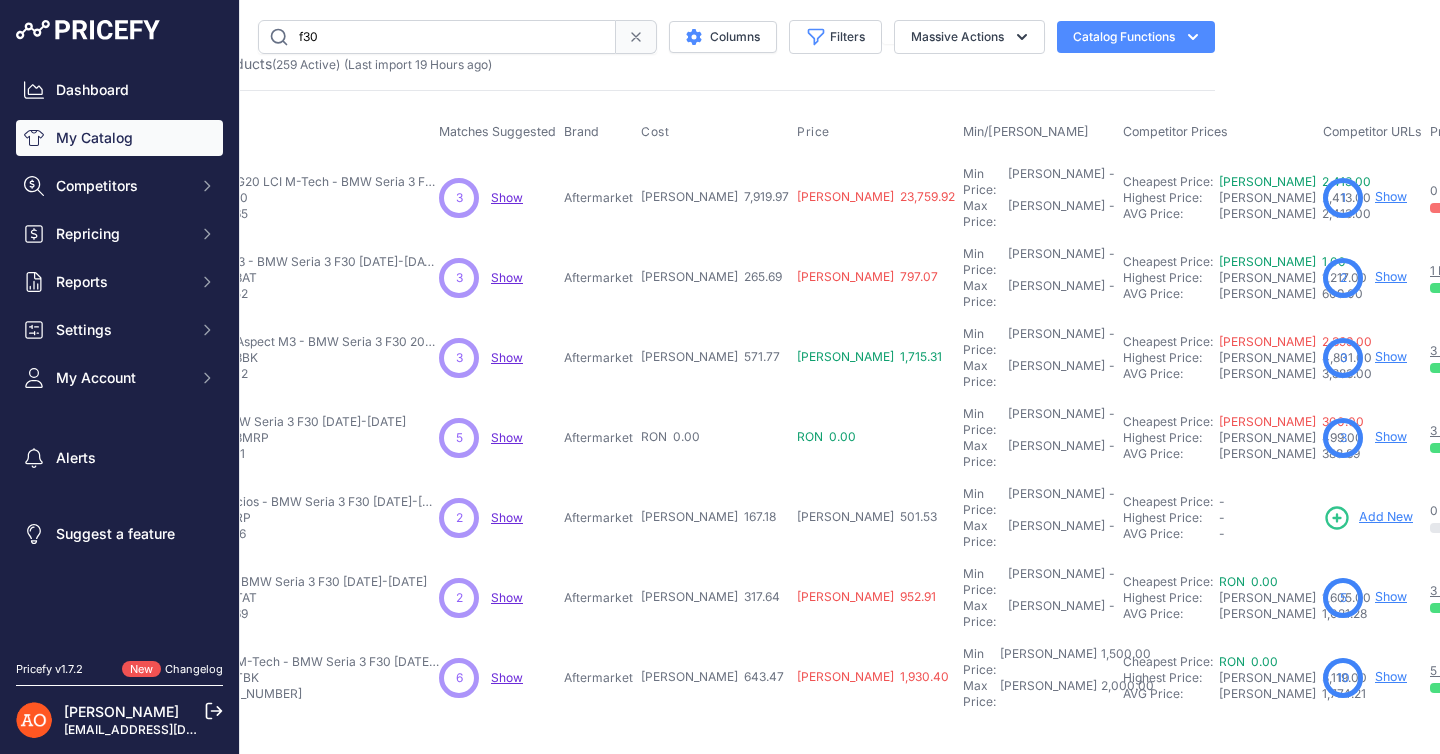 scroll, scrollTop: 0, scrollLeft: 181, axis: horizontal 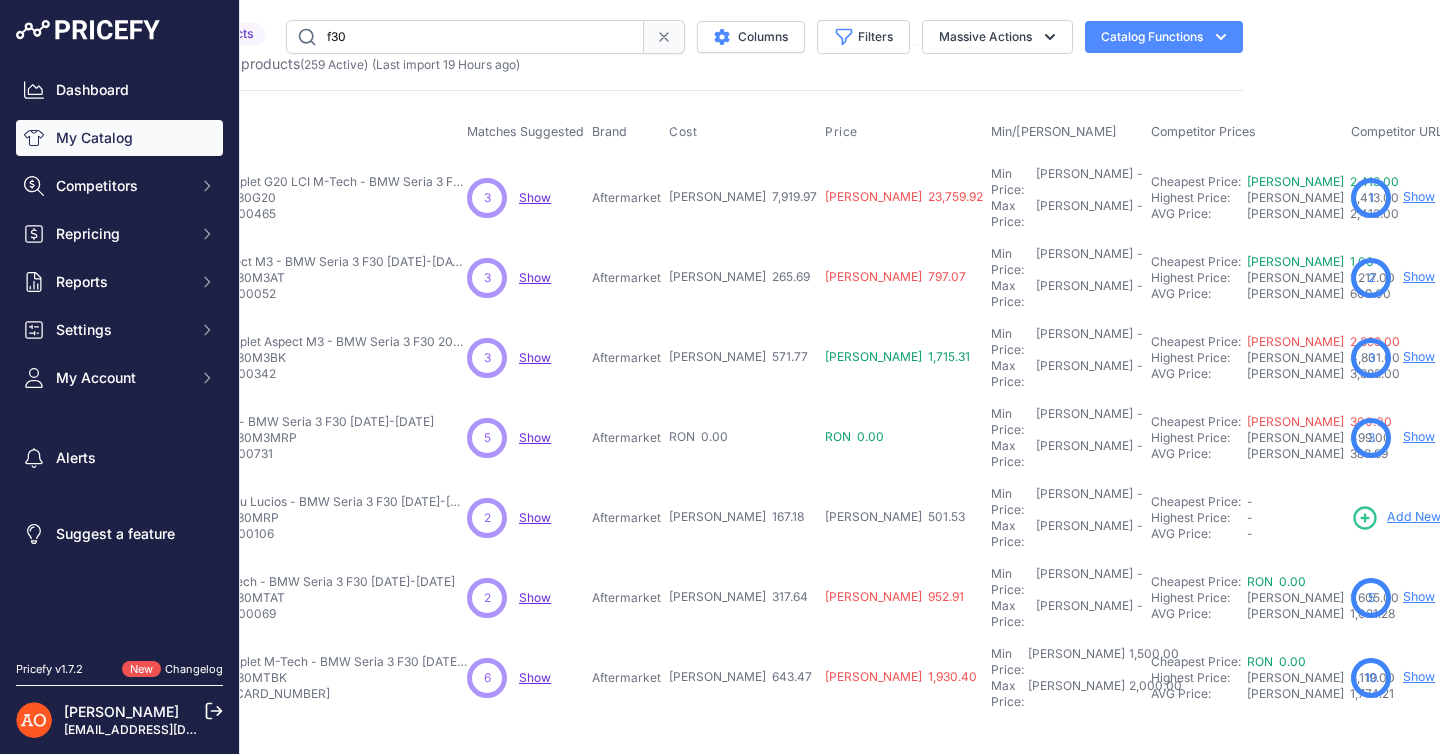 click on "Show" at bounding box center (1419, 676) 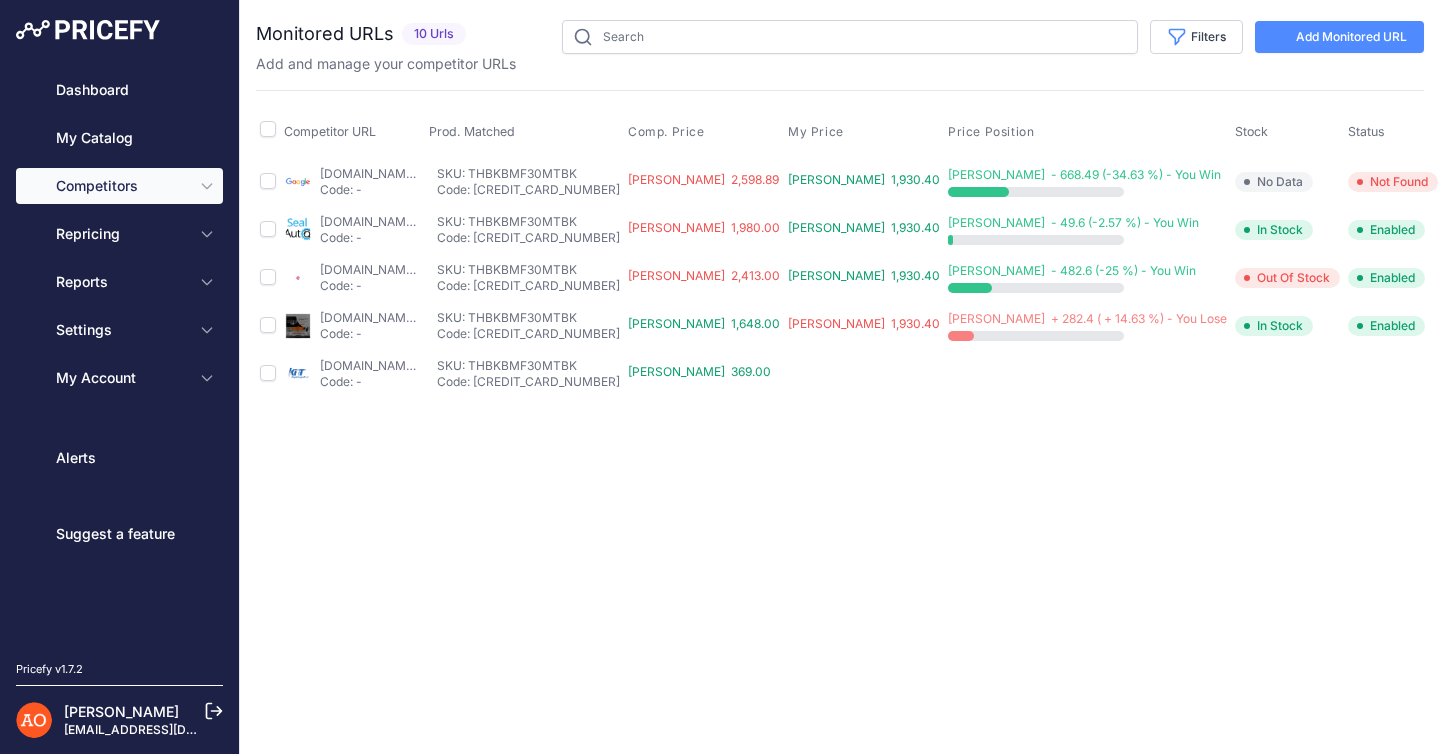scroll, scrollTop: 0, scrollLeft: 0, axis: both 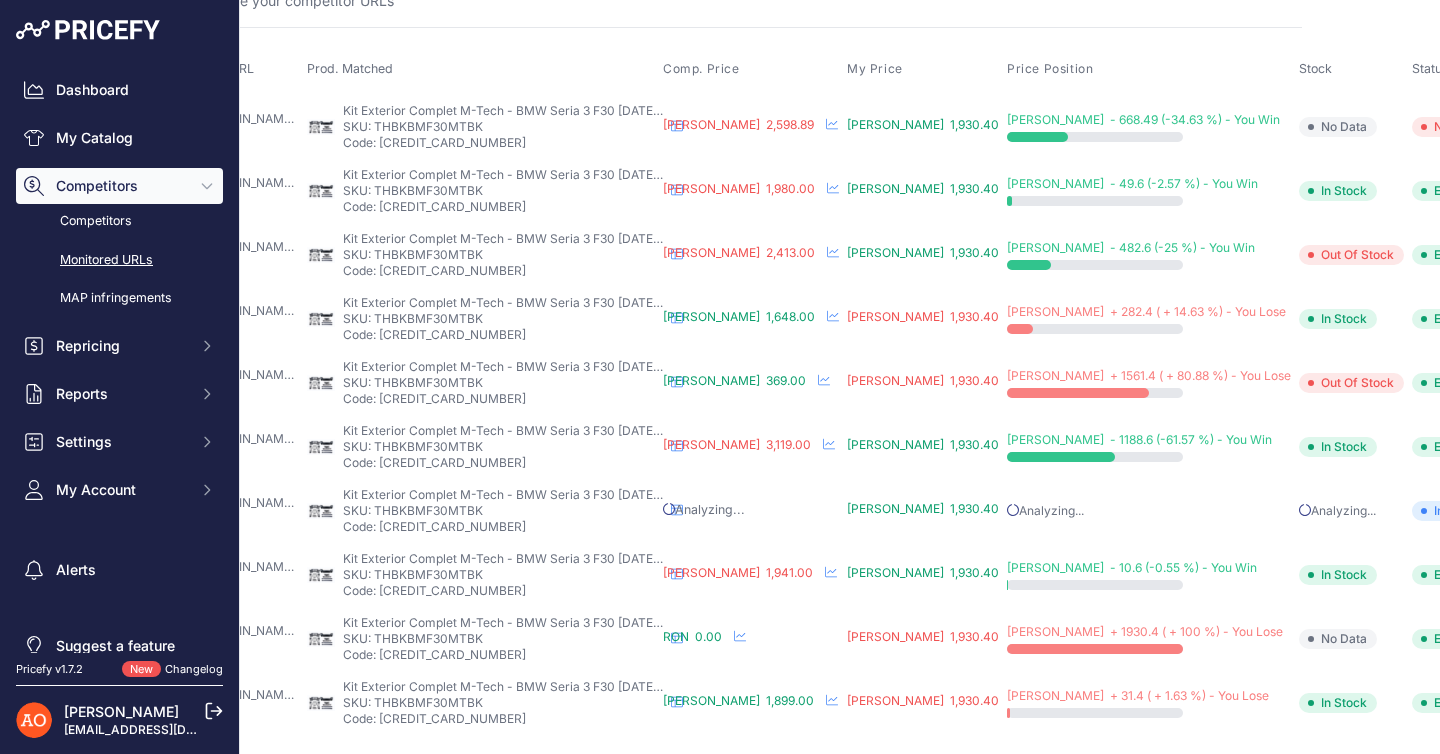 click at bounding box center (1538, 511) 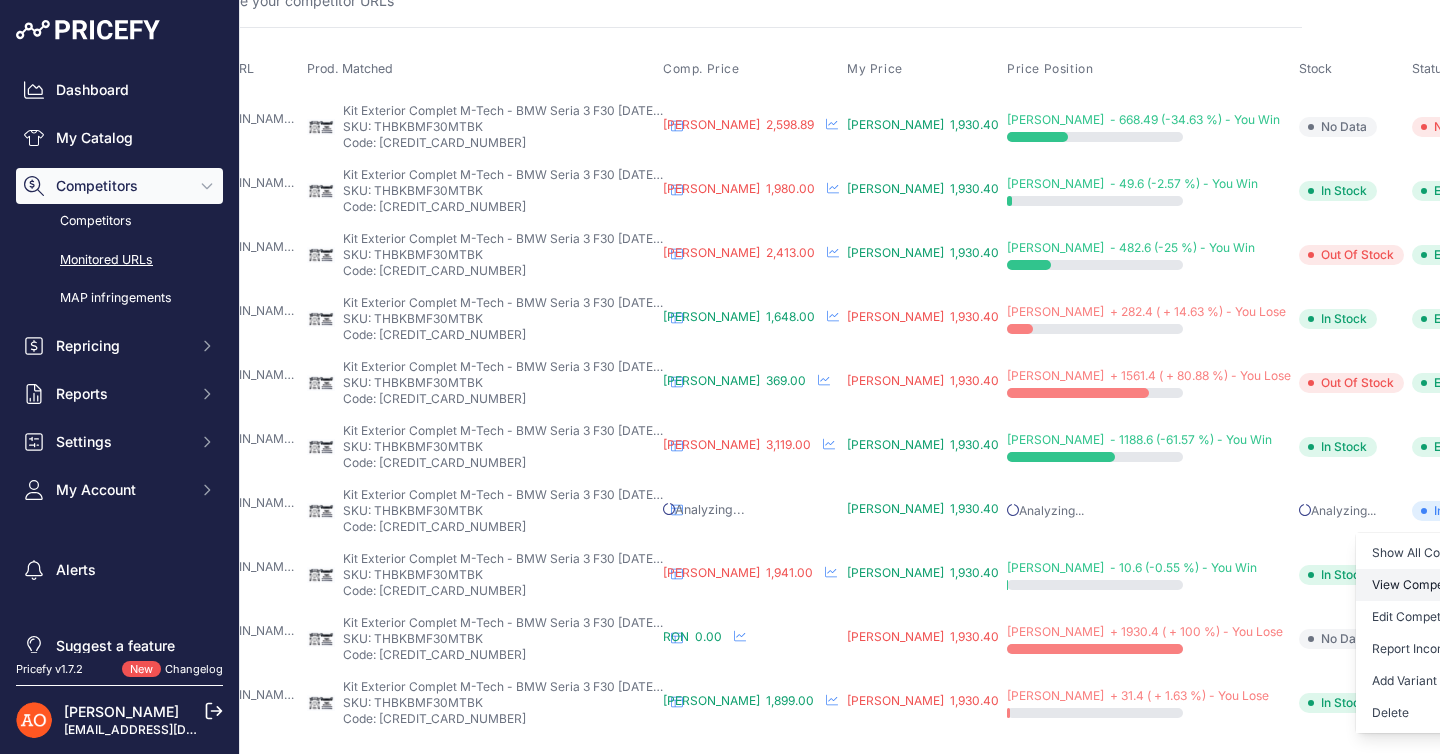 click on "View Competitor Profile" at bounding box center (1458, 585) 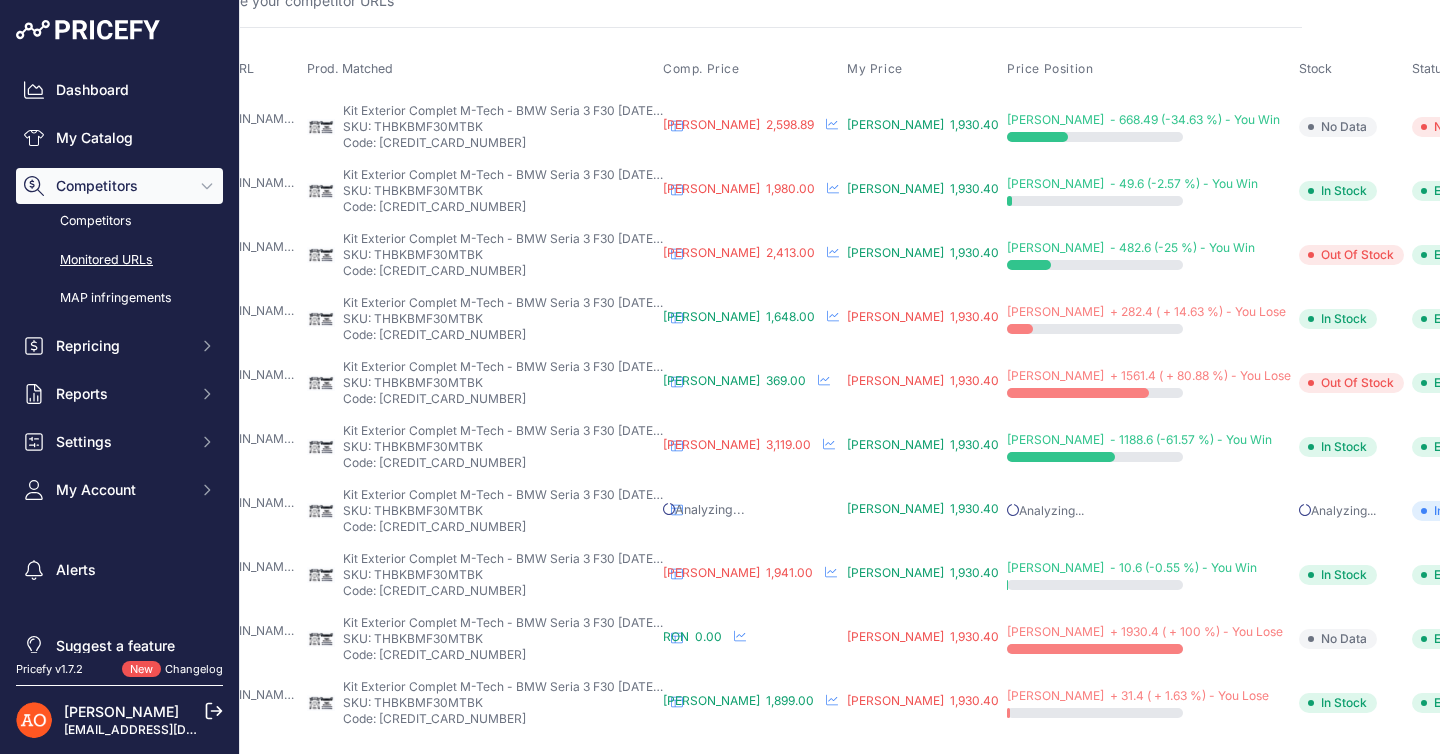 click at bounding box center [1538, 511] 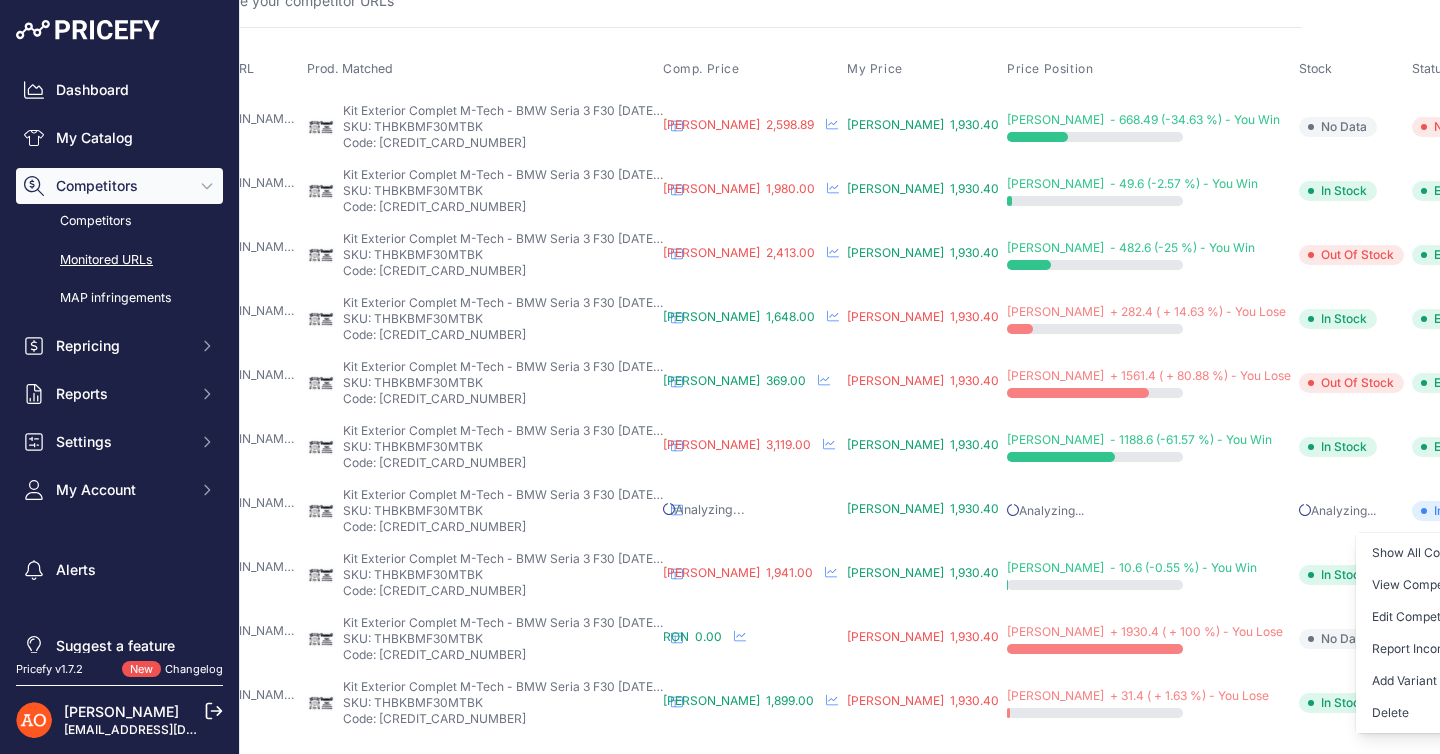 click on "Show All Competitors URLs
View Competitor Profile
Edit Competitor URL
Report Incorrect Data
Add Variant Extraction Options
Delete" at bounding box center [1458, 633] 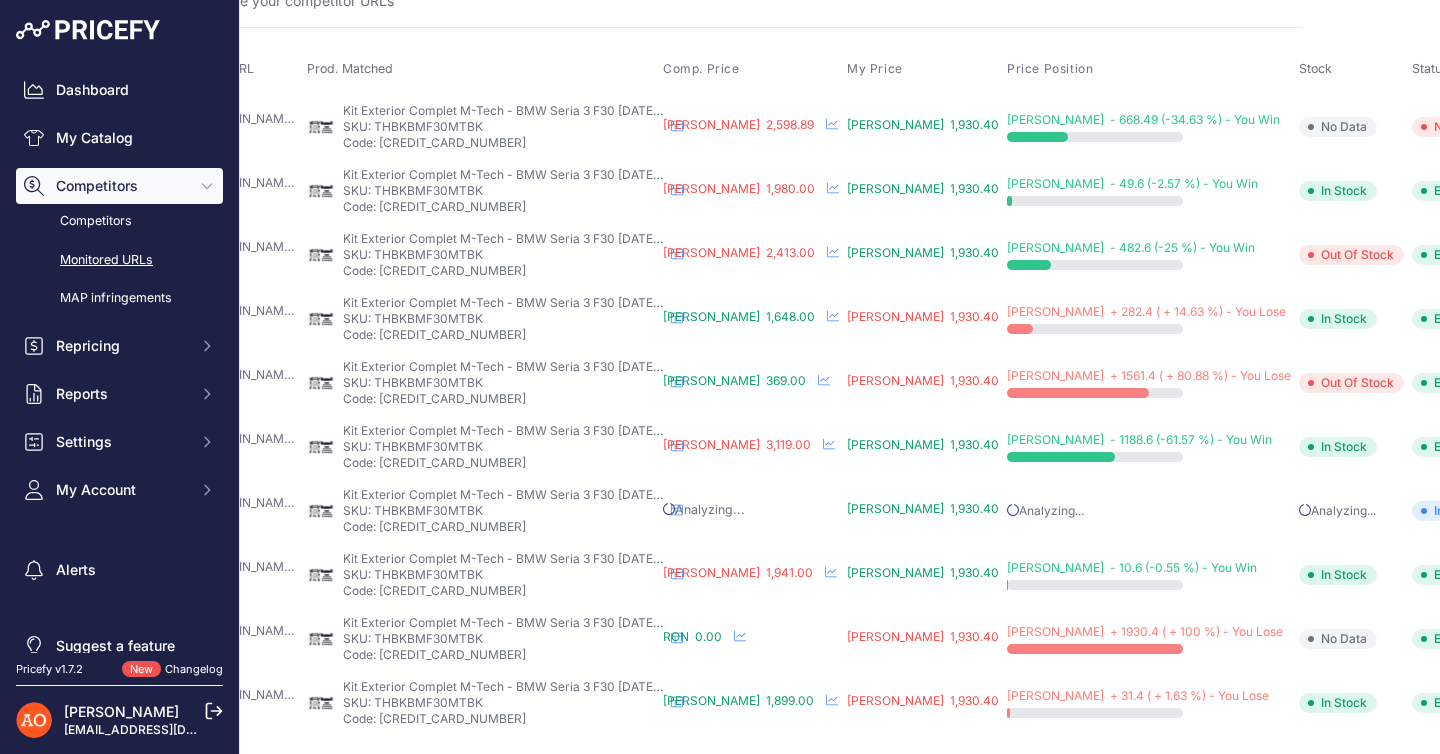 click at bounding box center [1538, 511] 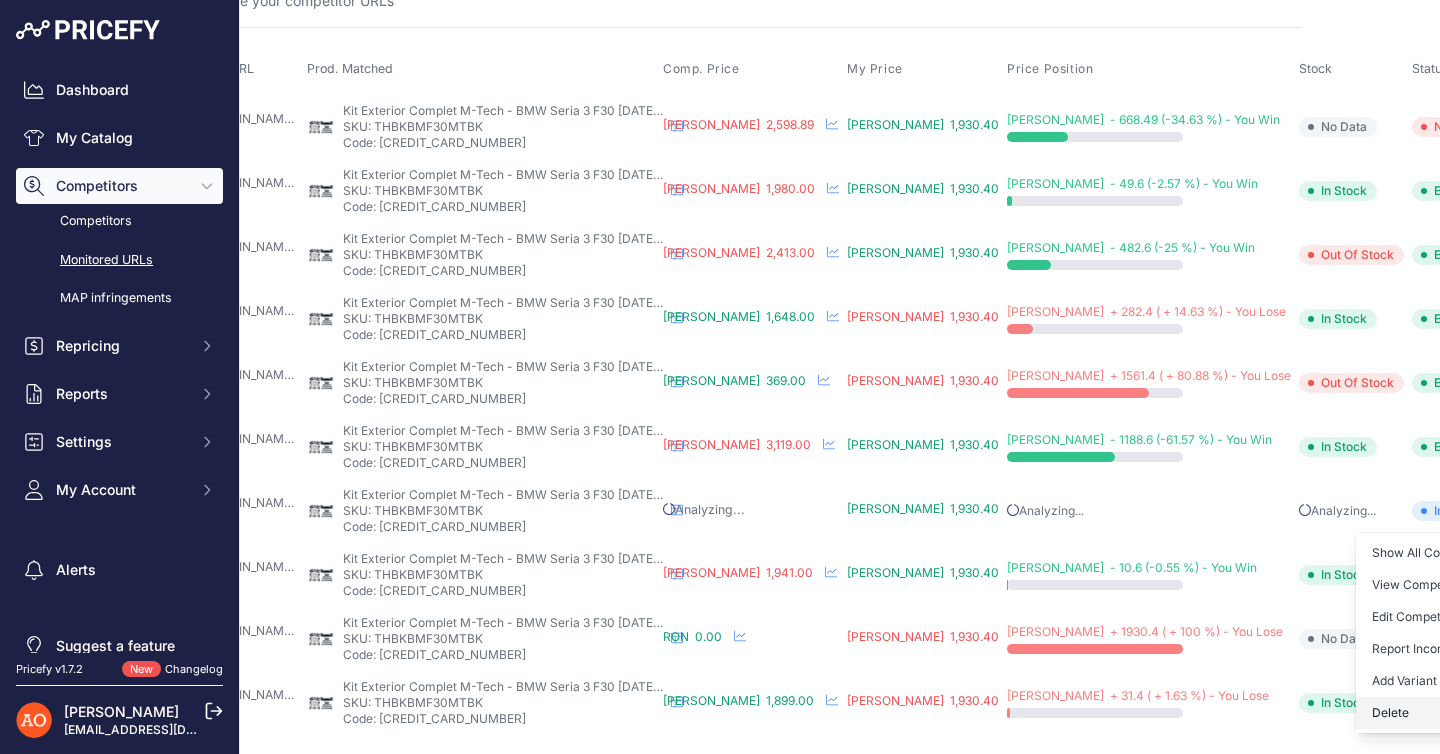 click on "Delete" at bounding box center (1458, 713) 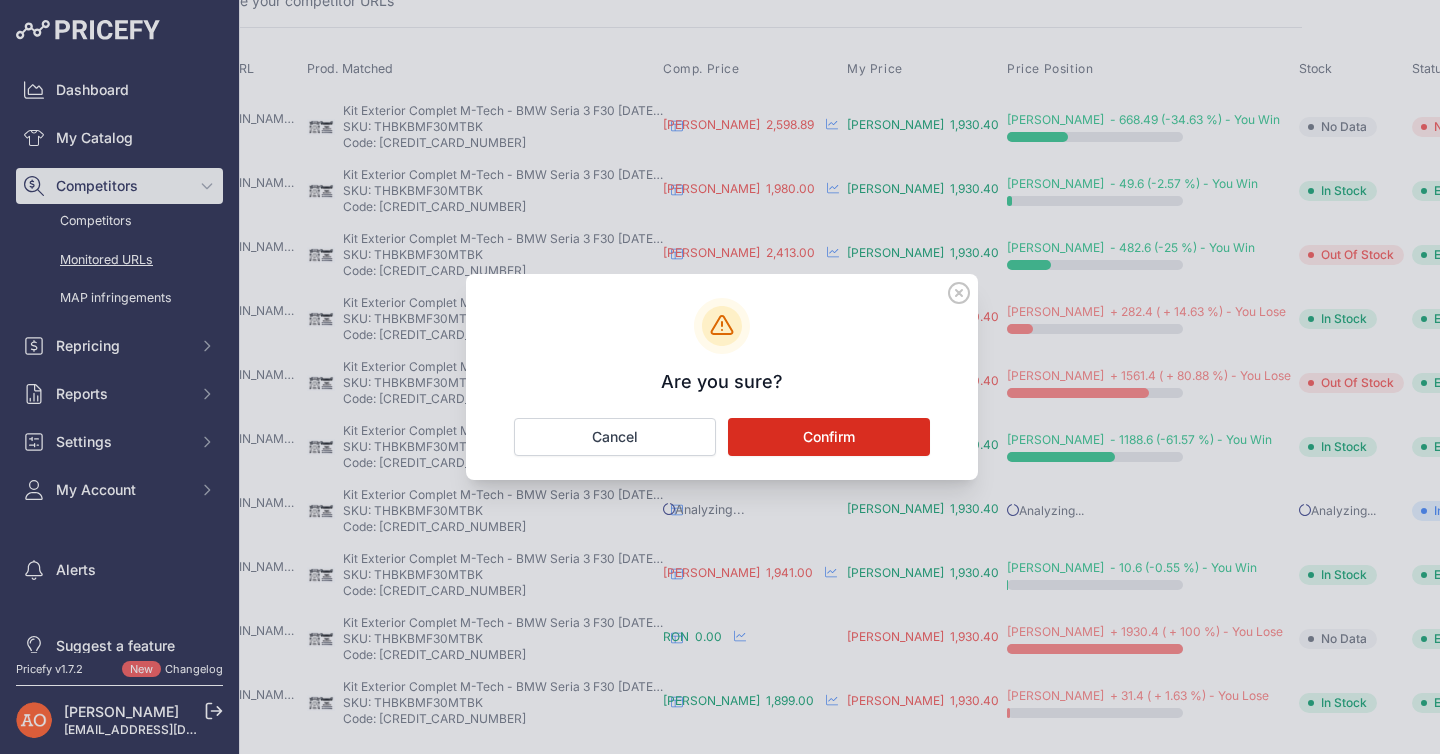 click on "Confirm" at bounding box center [829, 437] 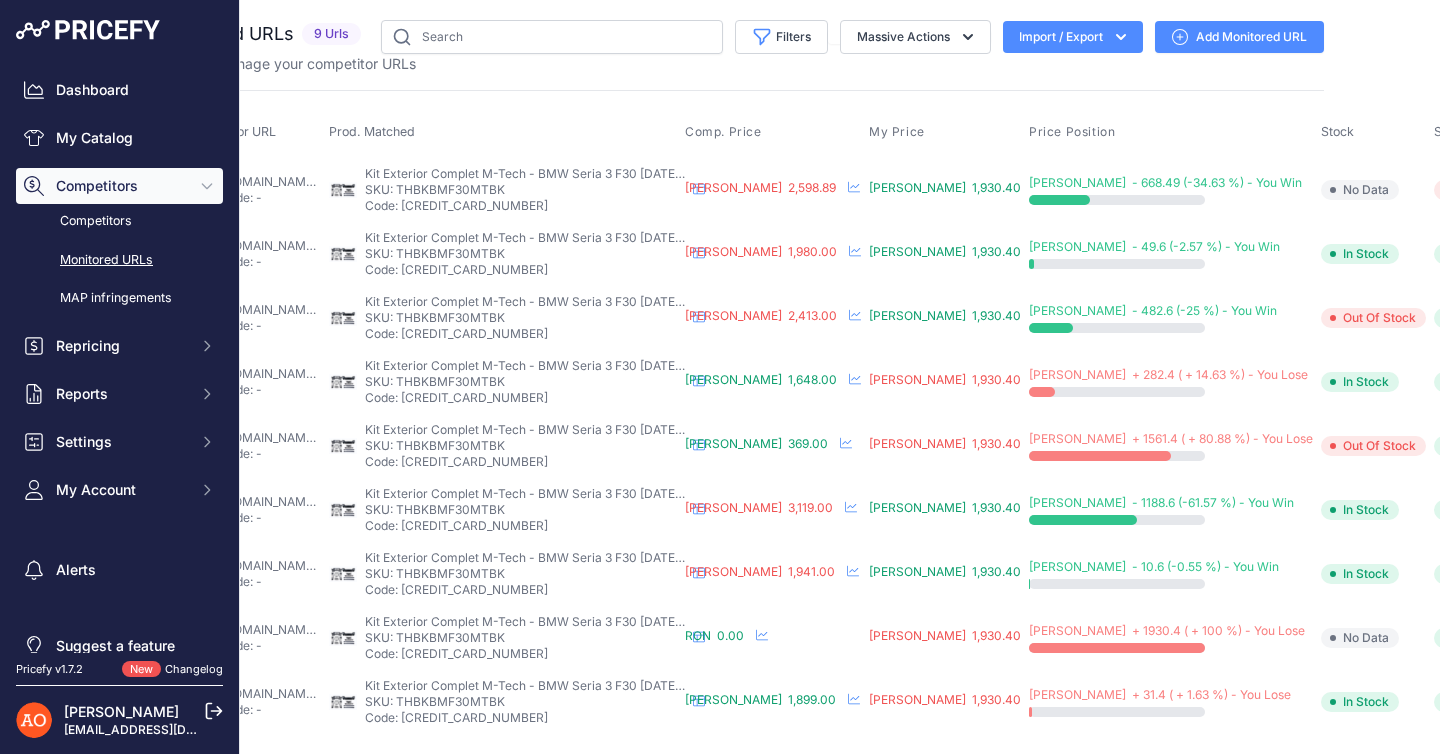 scroll, scrollTop: 0, scrollLeft: 116, axis: horizontal 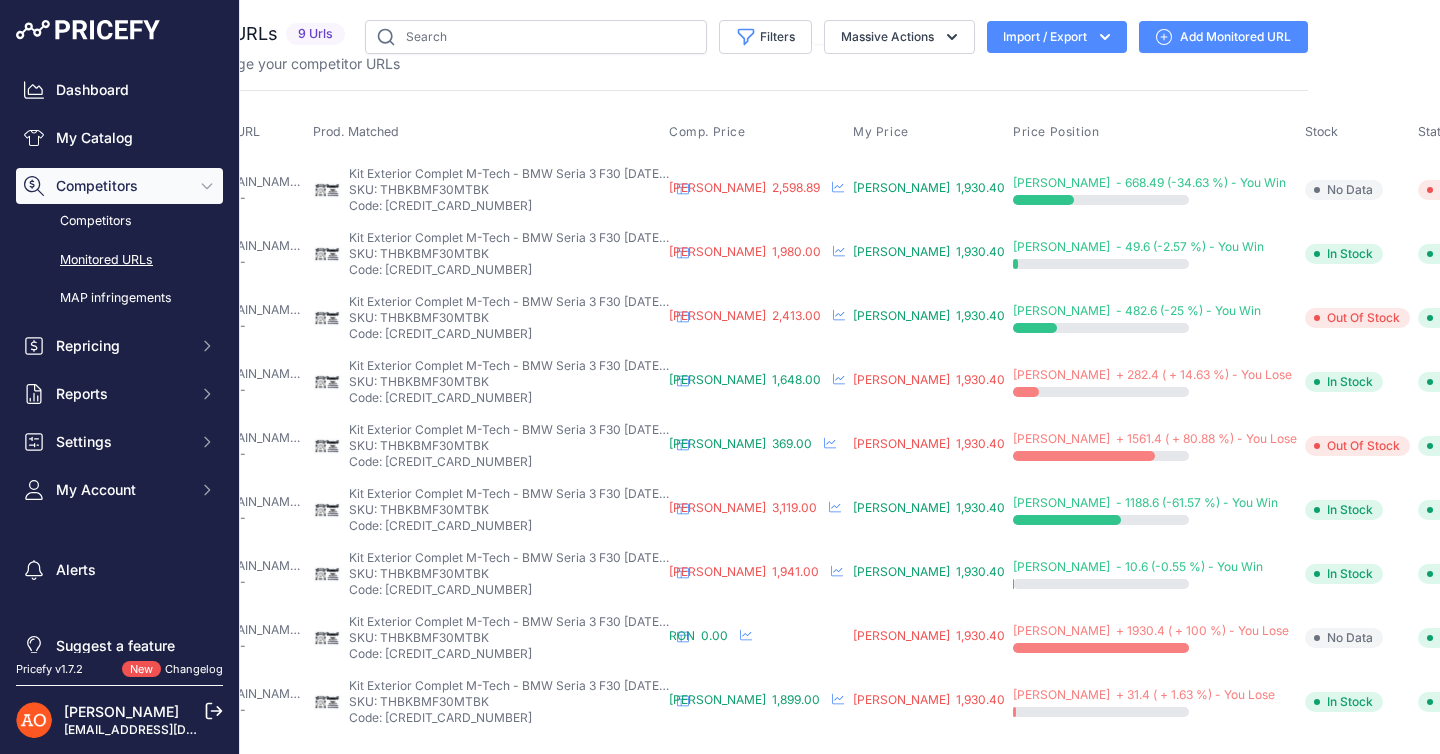 click at bounding box center (1538, 638) 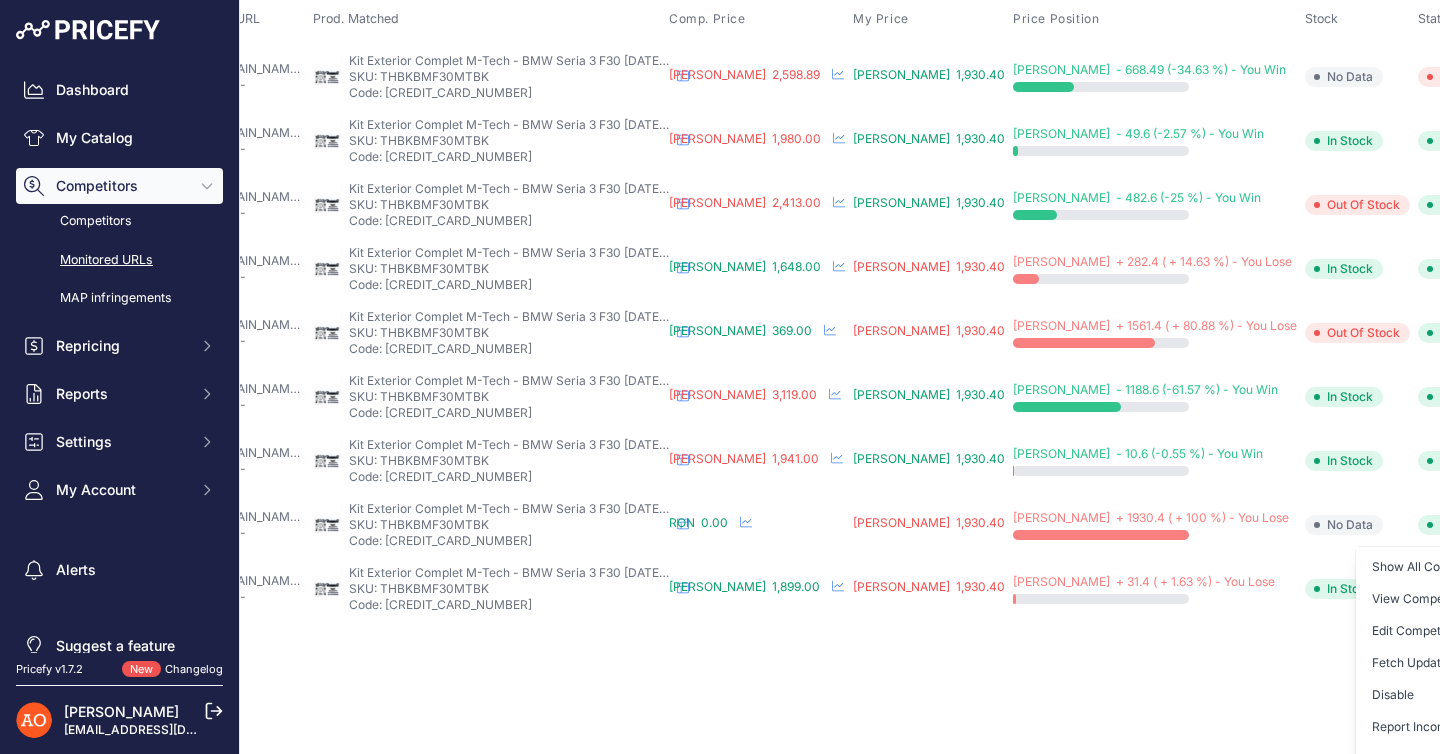 scroll, scrollTop: 113, scrollLeft: 112, axis: both 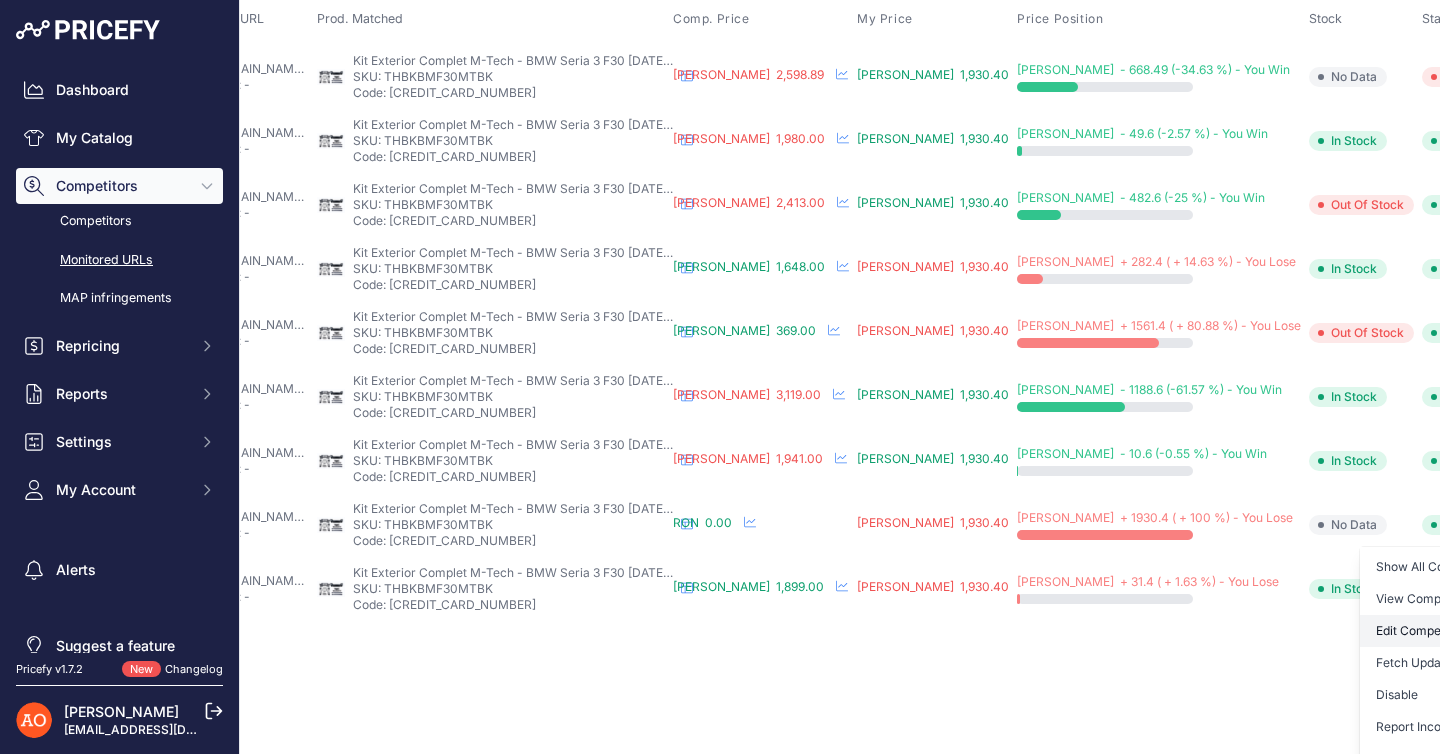 click on "Edit Competitor URL" at bounding box center (1462, 631) 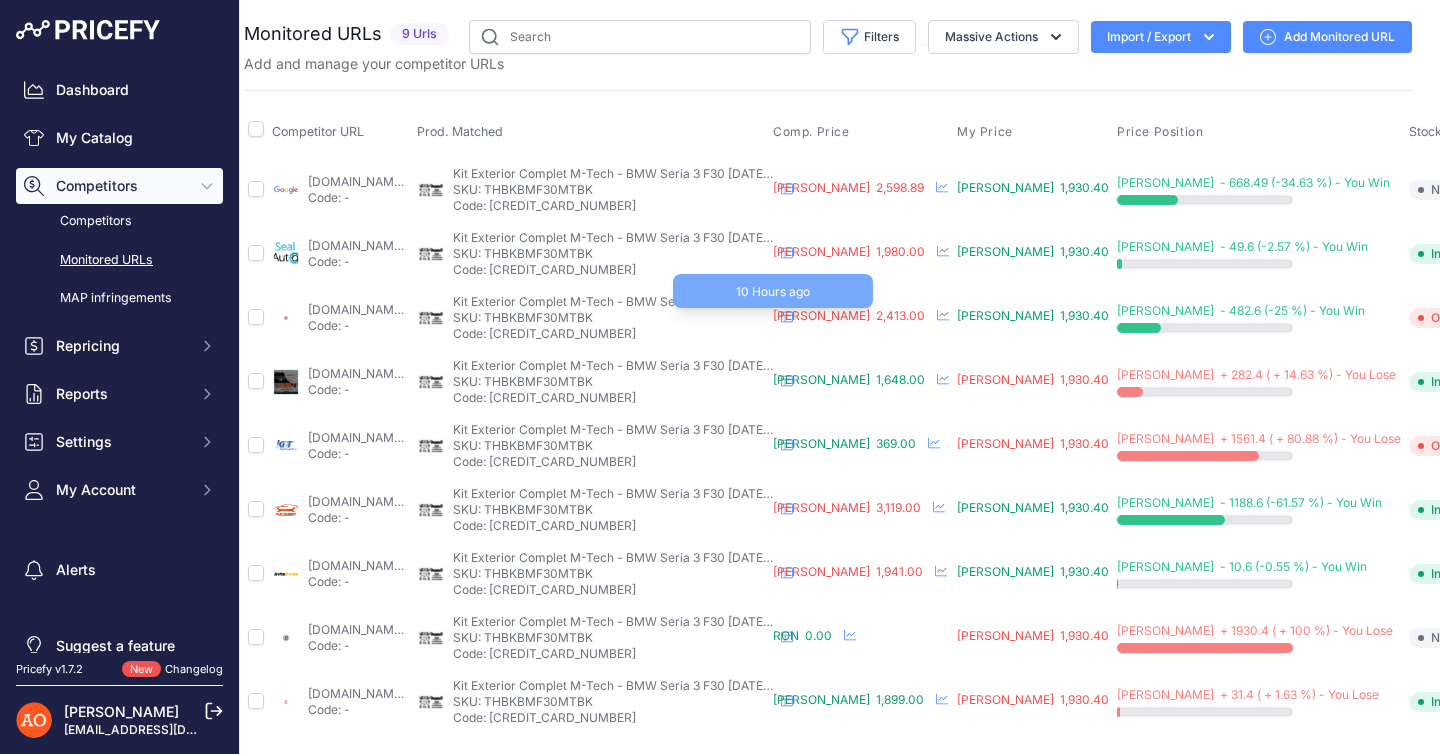 scroll, scrollTop: 0, scrollLeft: 0, axis: both 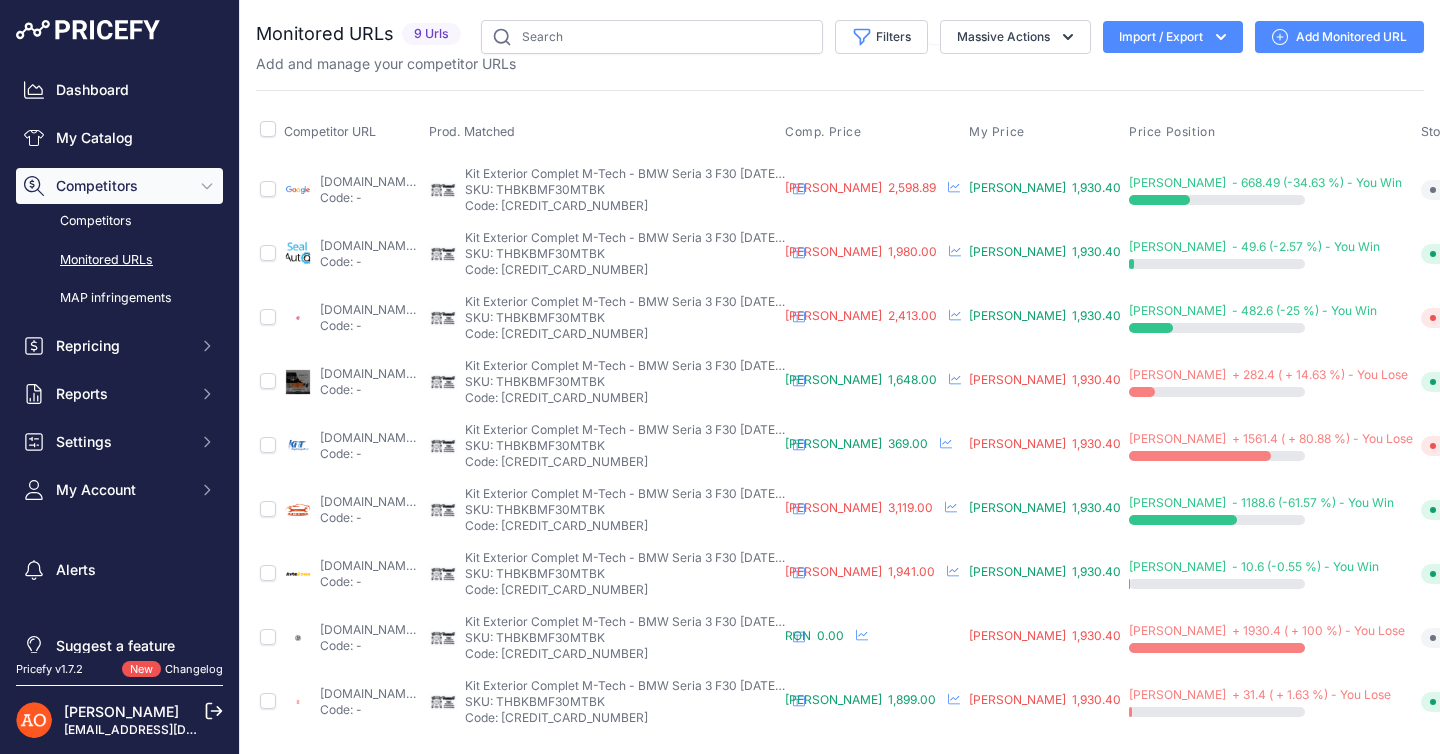 drag, startPoint x: 688, startPoint y: 189, endPoint x: 578, endPoint y: 188, distance: 110.00455 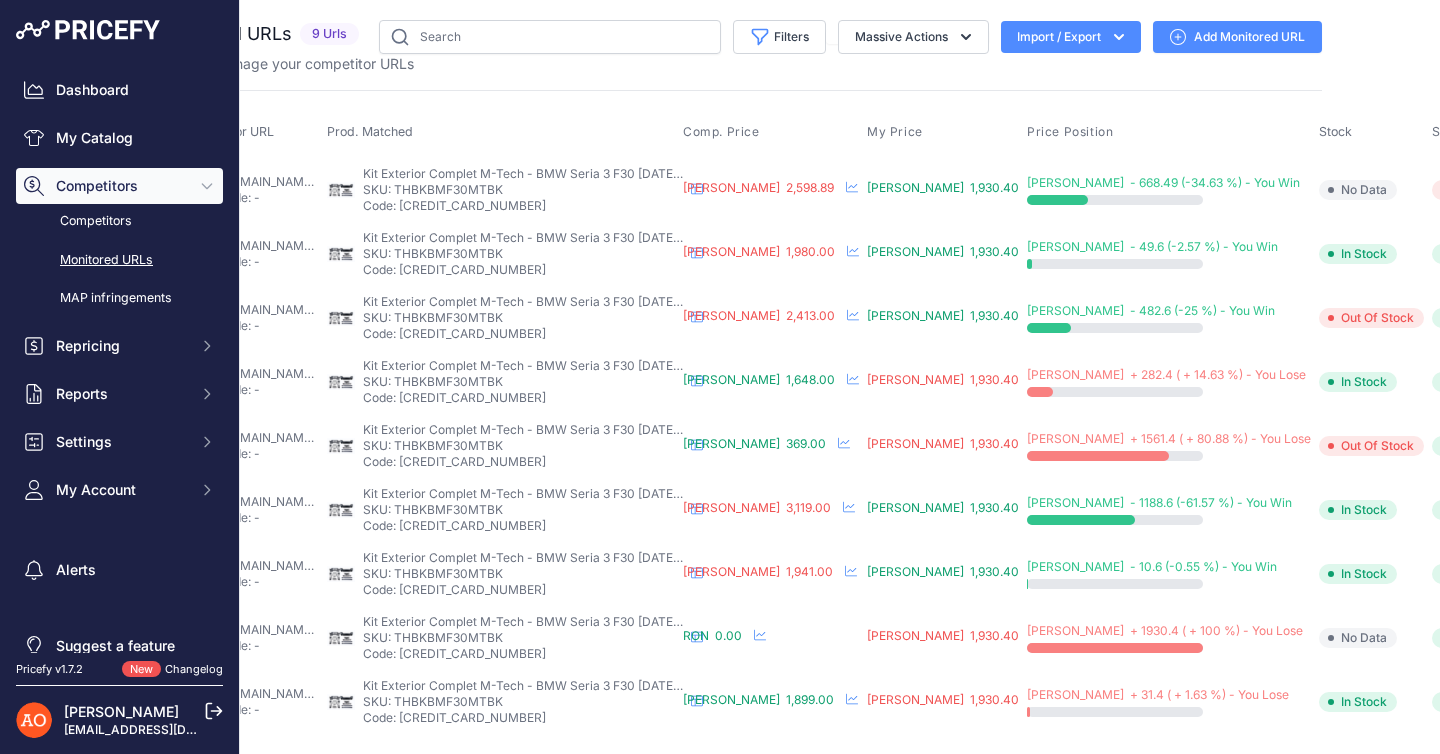 scroll, scrollTop: 0, scrollLeft: 116, axis: horizontal 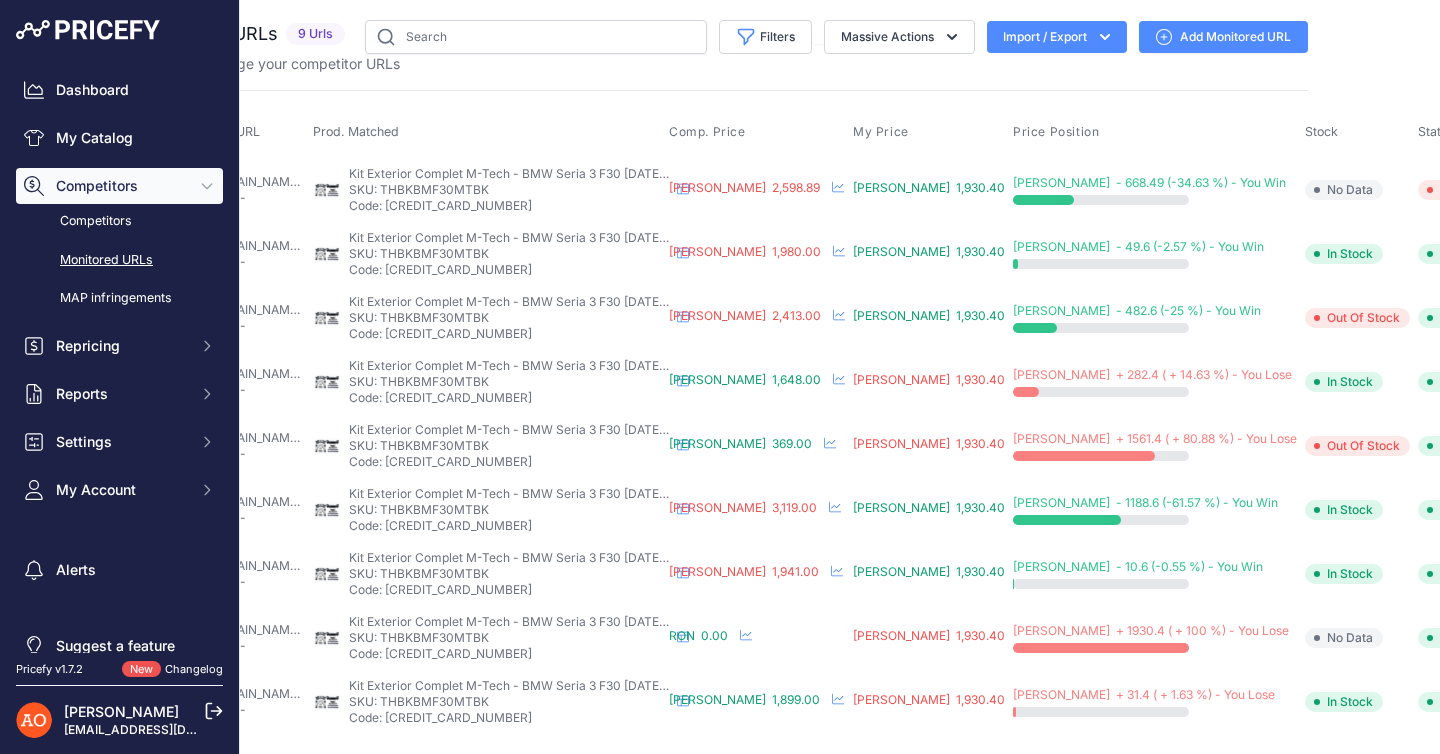 click at bounding box center [1538, 382] 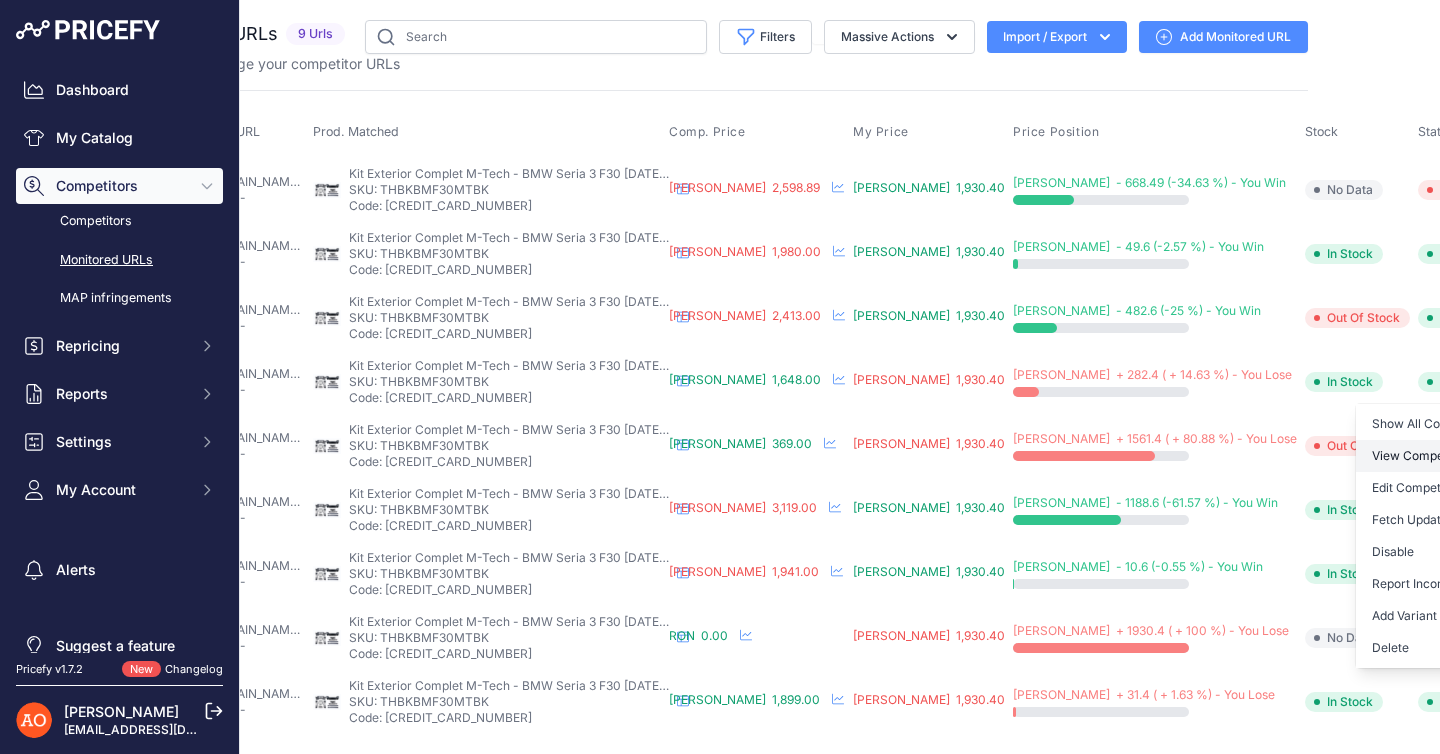 click on "View Competitor Profile" at bounding box center (1458, 456) 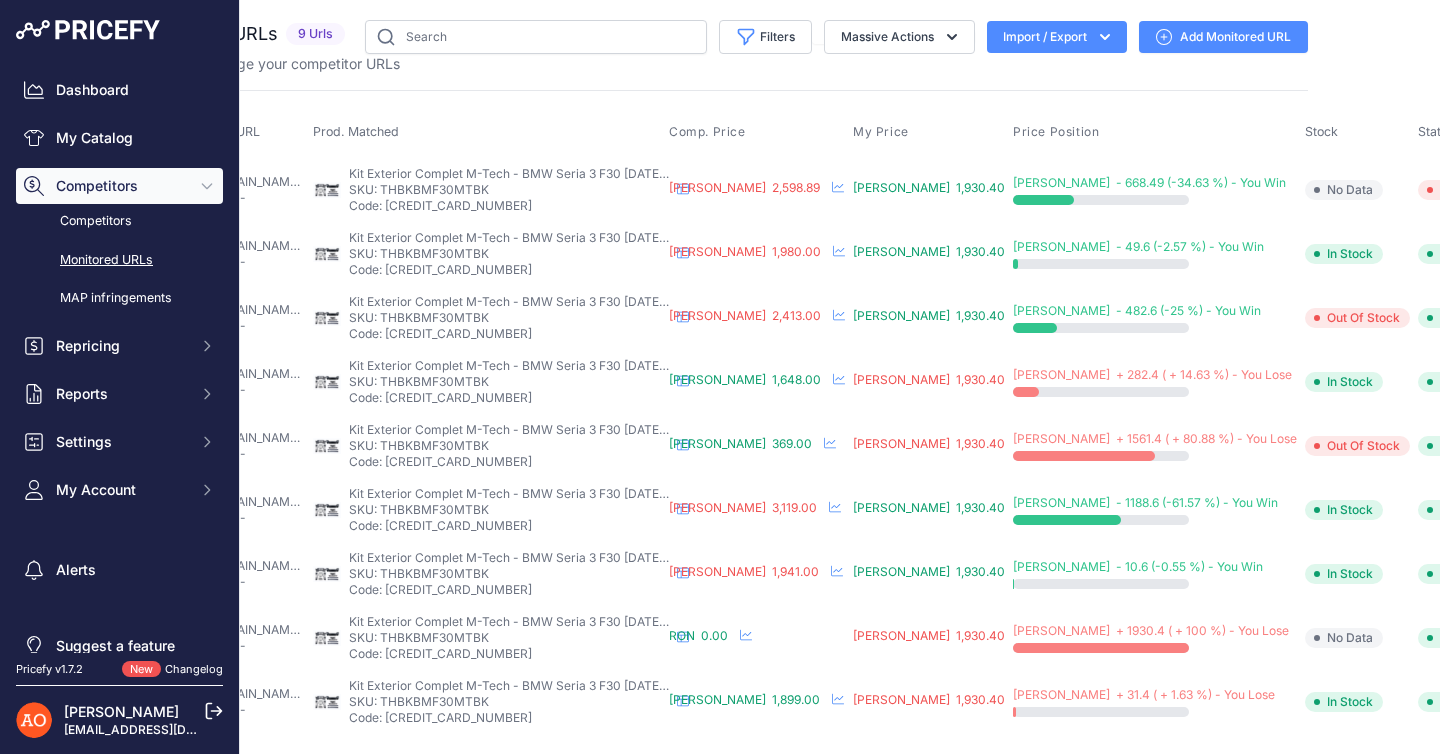 click 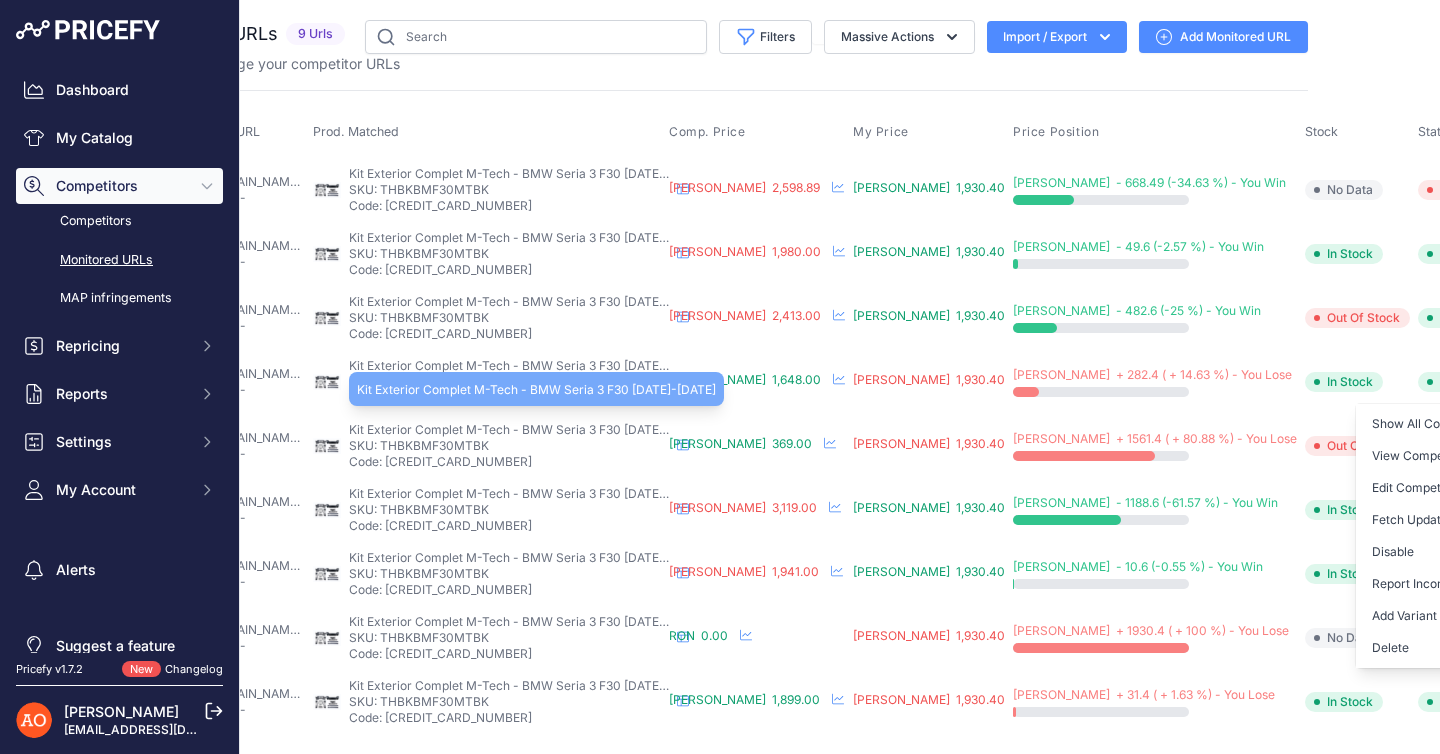 scroll, scrollTop: 0, scrollLeft: 0, axis: both 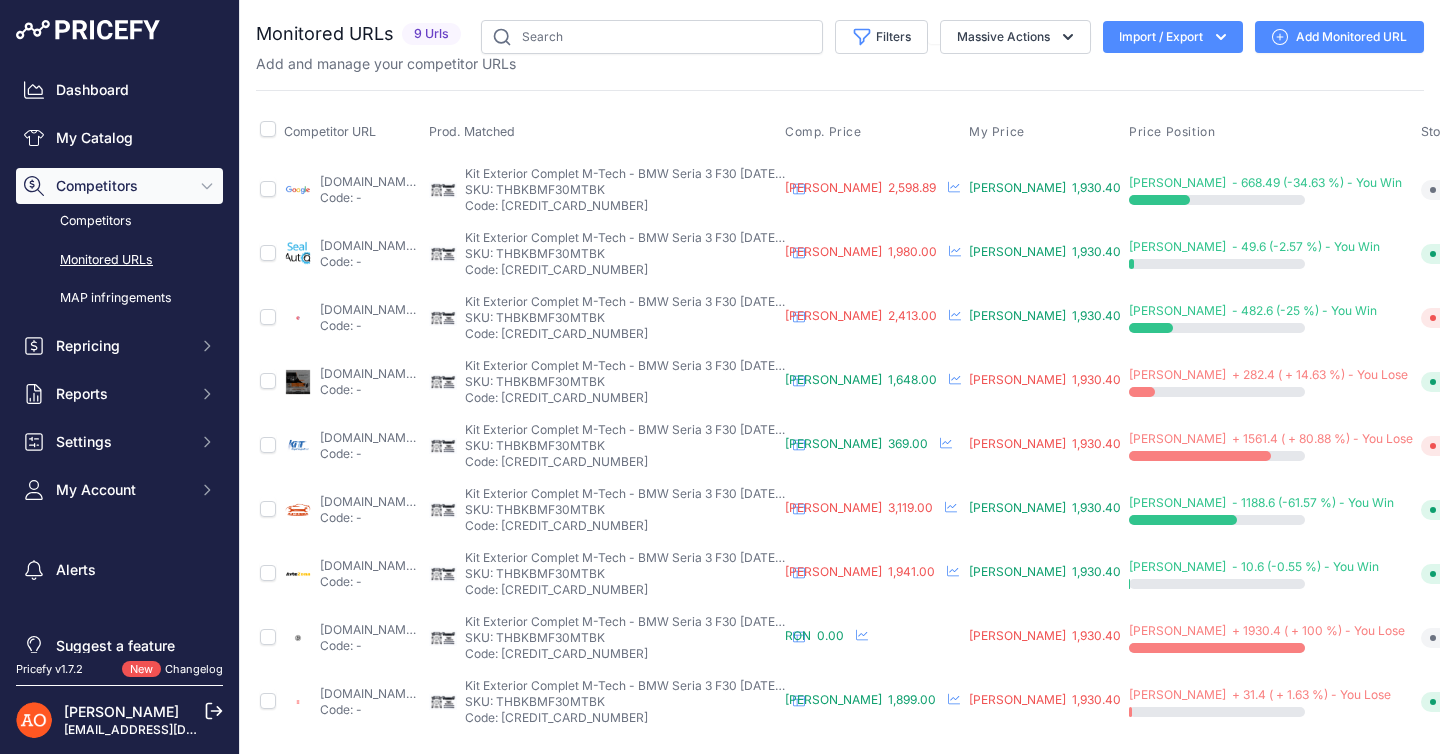 click on "autosema.ro/produs/pachet-exterior-compatibil-cu-bmw-seria-3-f30-2011-2019-m-technik-design/?prirule_jdsnikfkfjsd=9113" at bounding box center [384, 501] 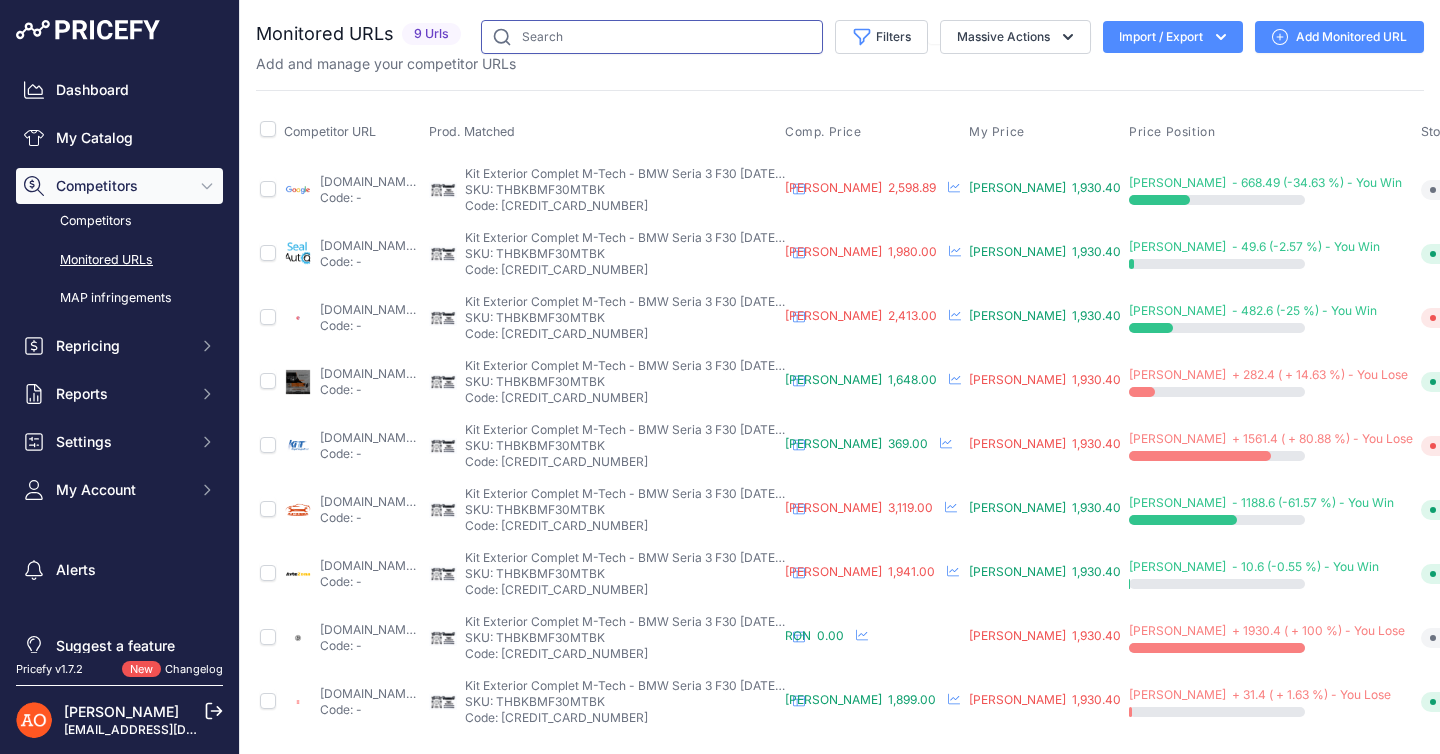 click at bounding box center (652, 37) 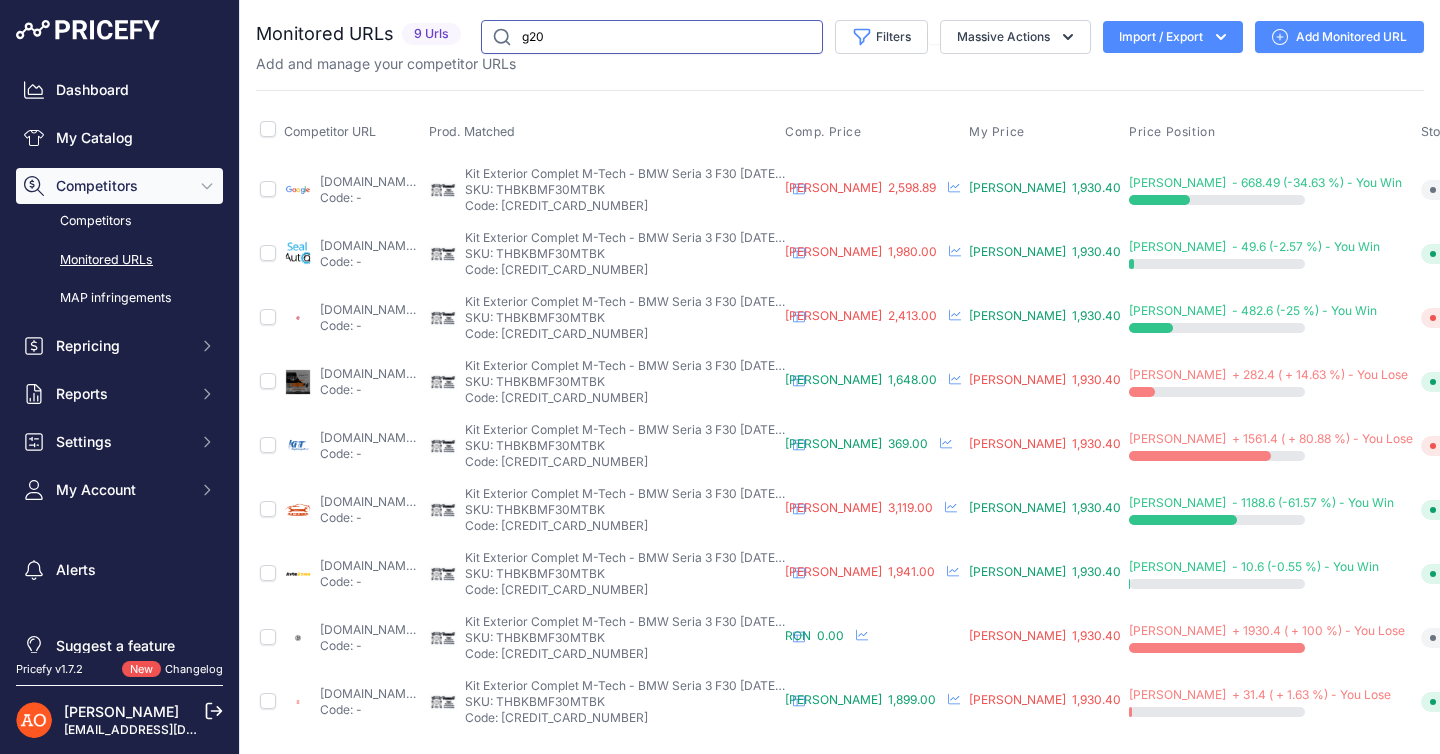 type on "g20" 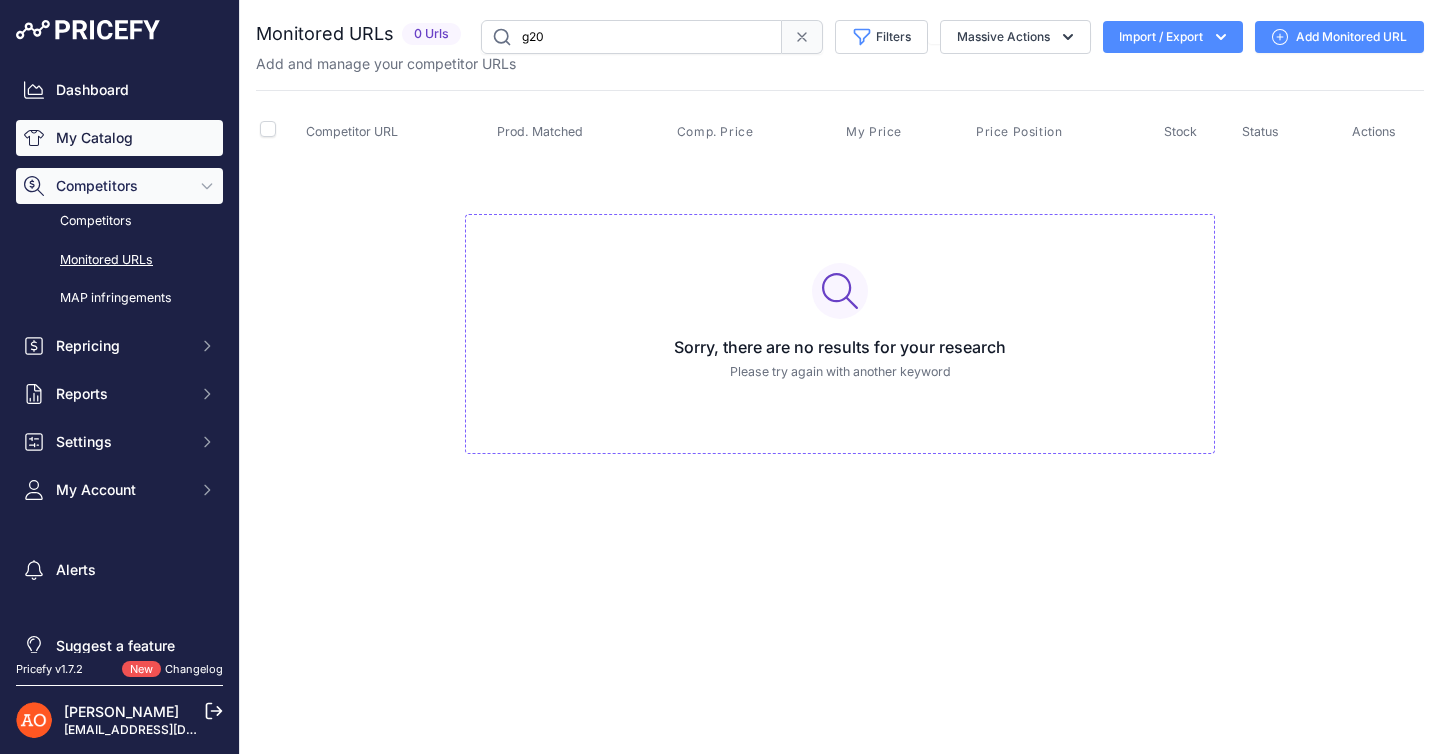 click on "My Catalog" at bounding box center [119, 138] 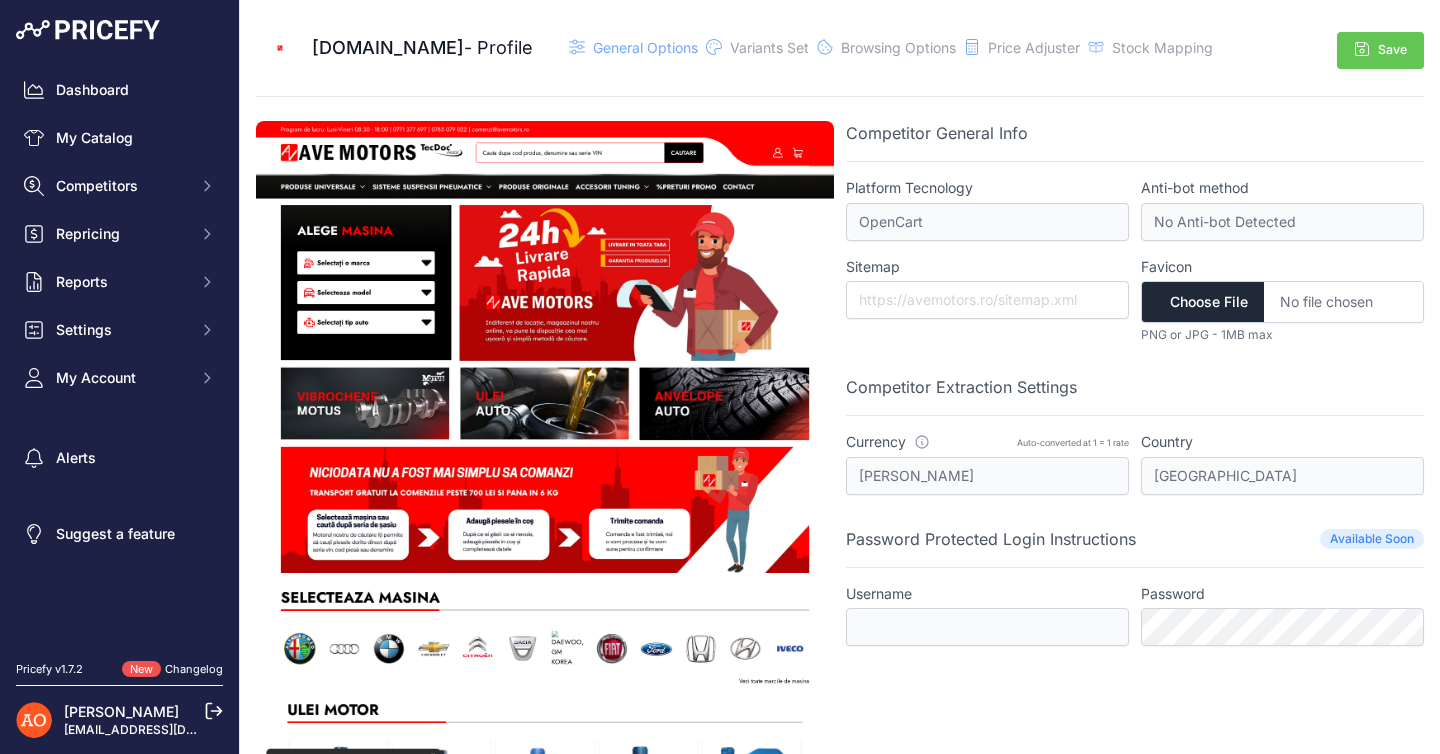 scroll, scrollTop: 0, scrollLeft: 0, axis: both 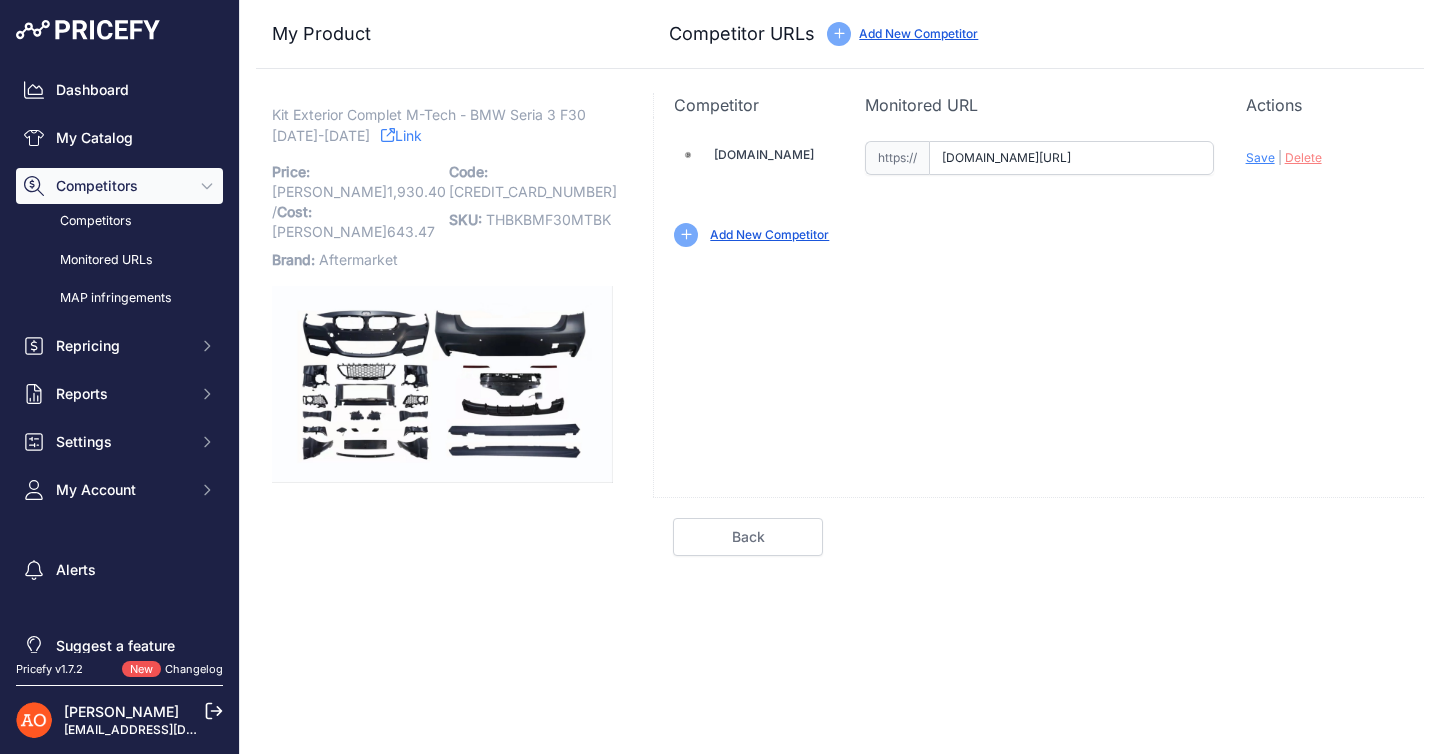 click on "[DOMAIN_NAME][URL]" at bounding box center (1071, 158) 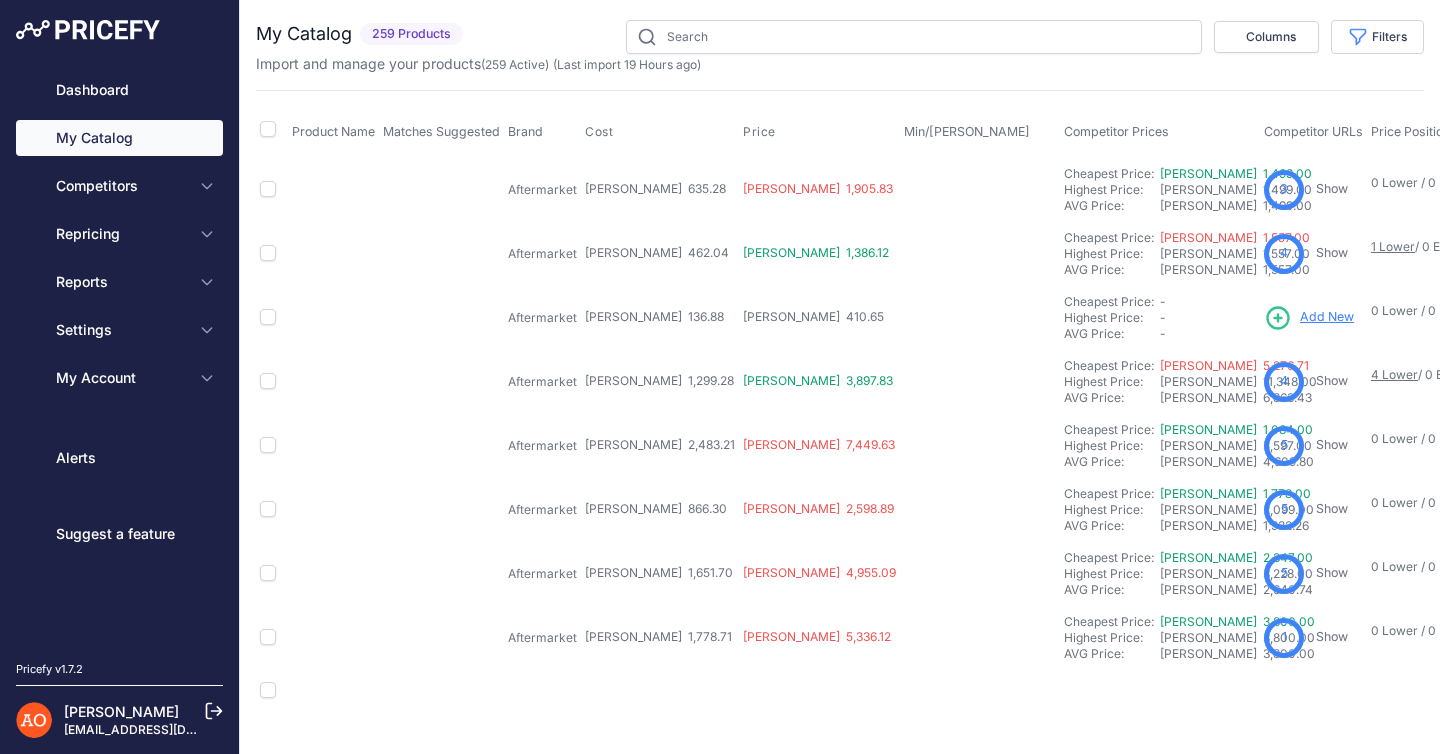 scroll, scrollTop: 0, scrollLeft: 0, axis: both 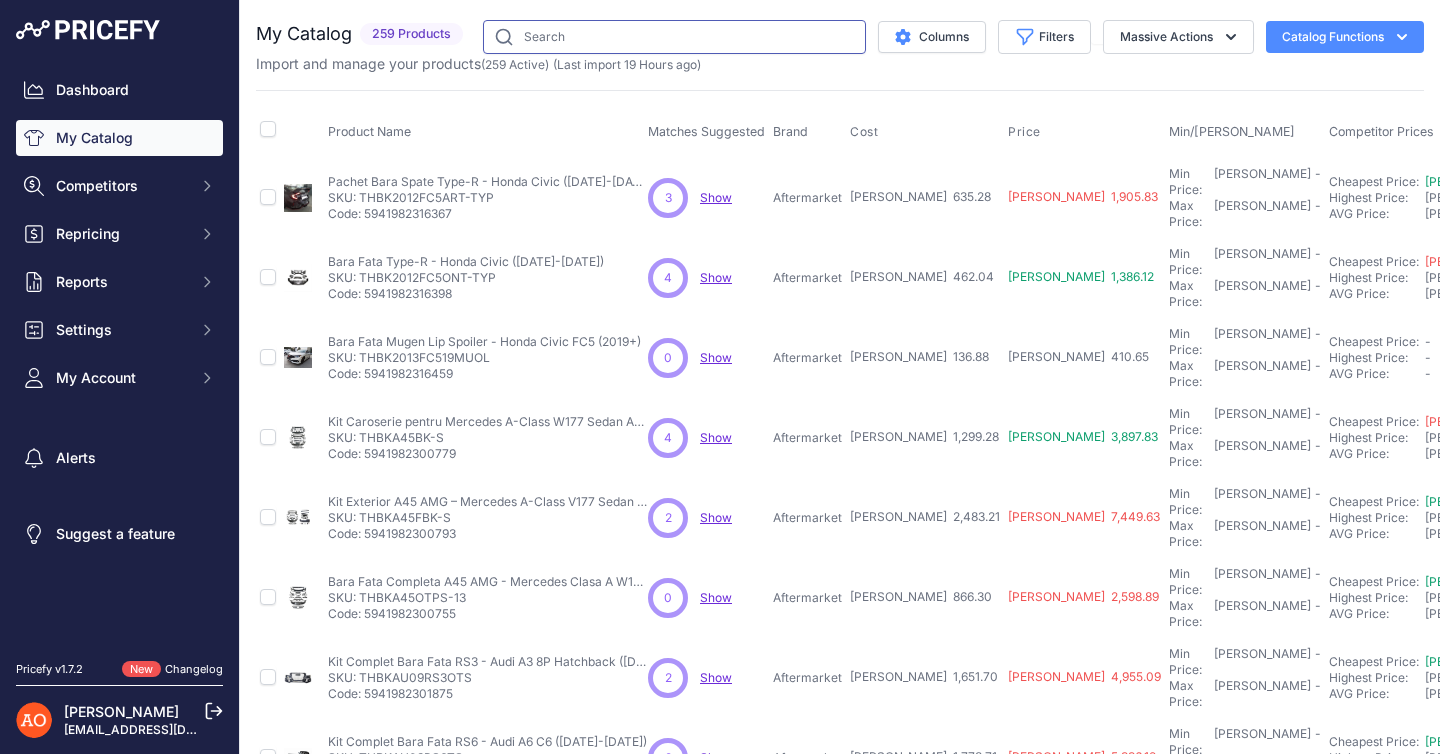click at bounding box center [674, 37] 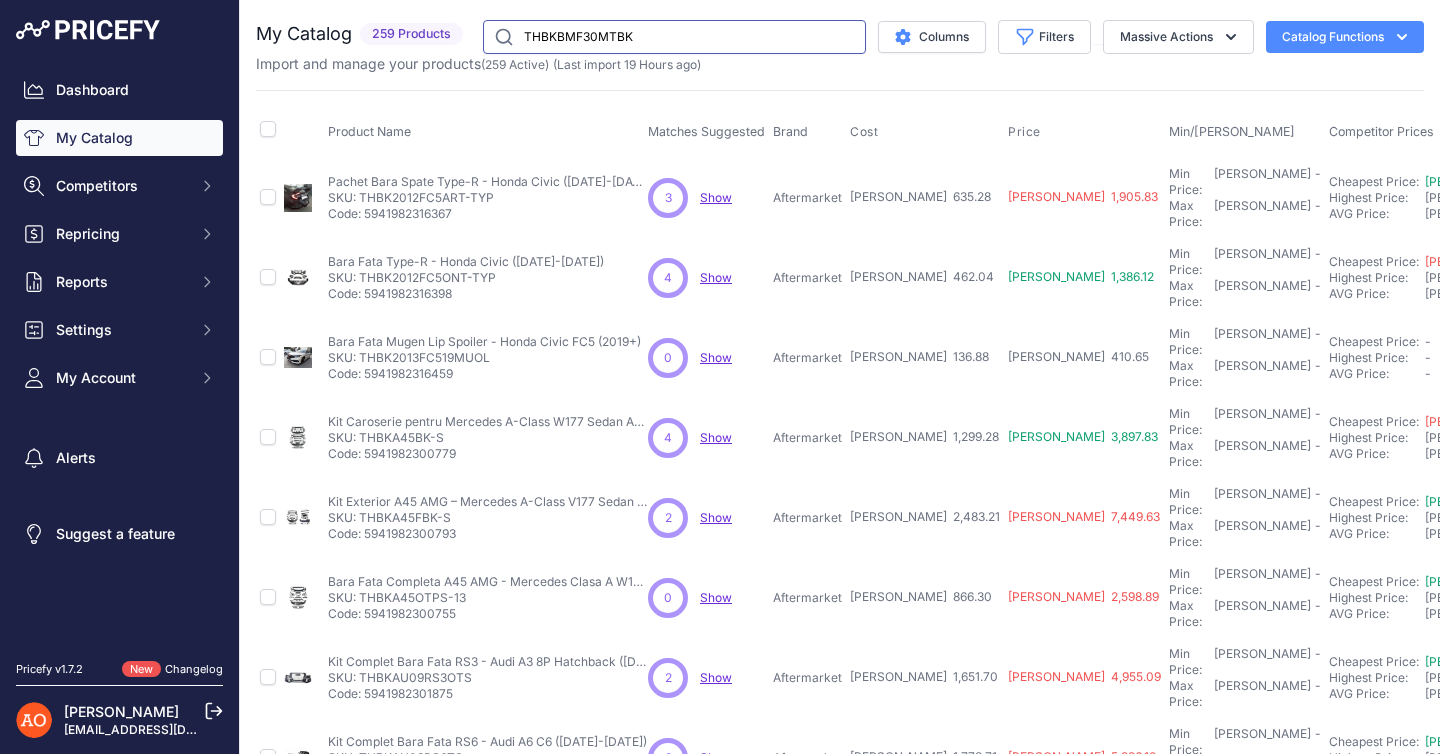 type on "THBKBMF30MTBK" 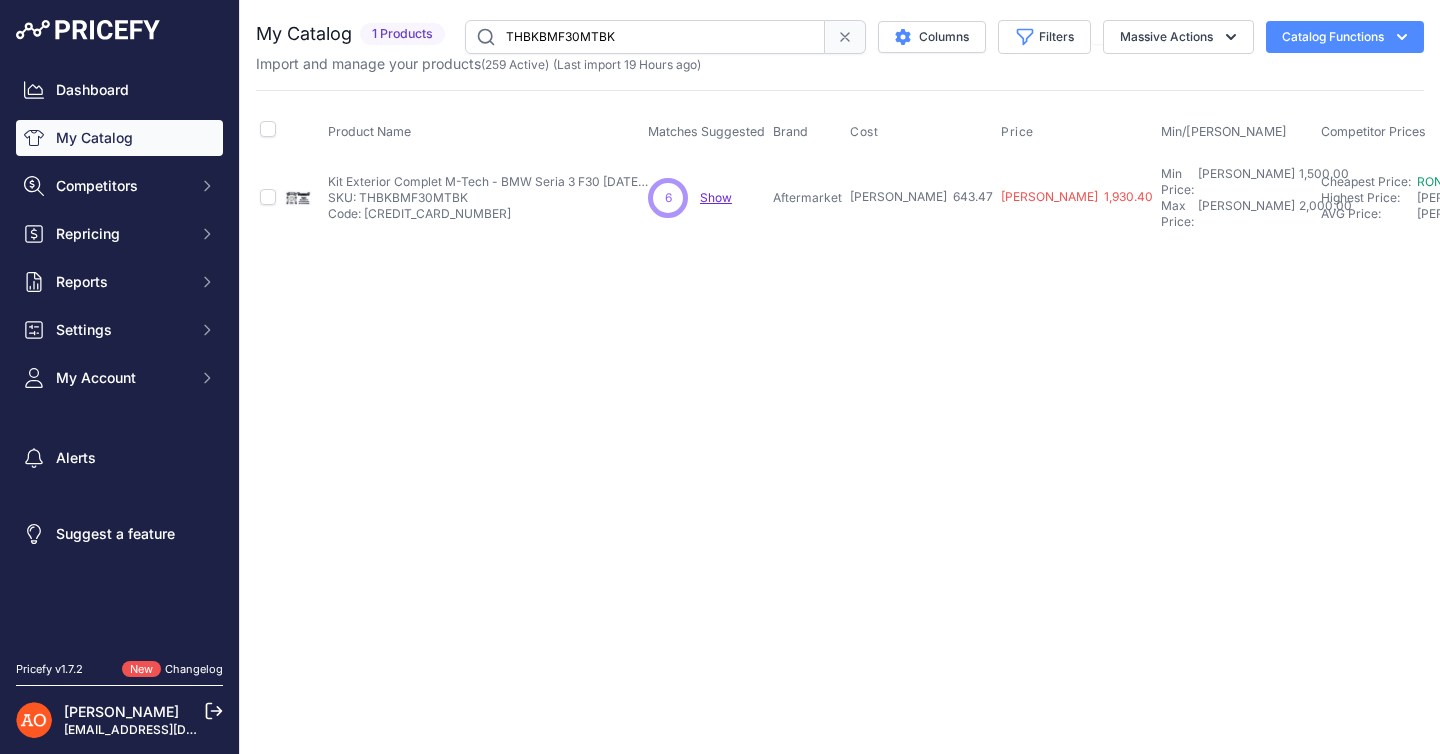drag, startPoint x: 880, startPoint y: 191, endPoint x: 936, endPoint y: 191, distance: 56 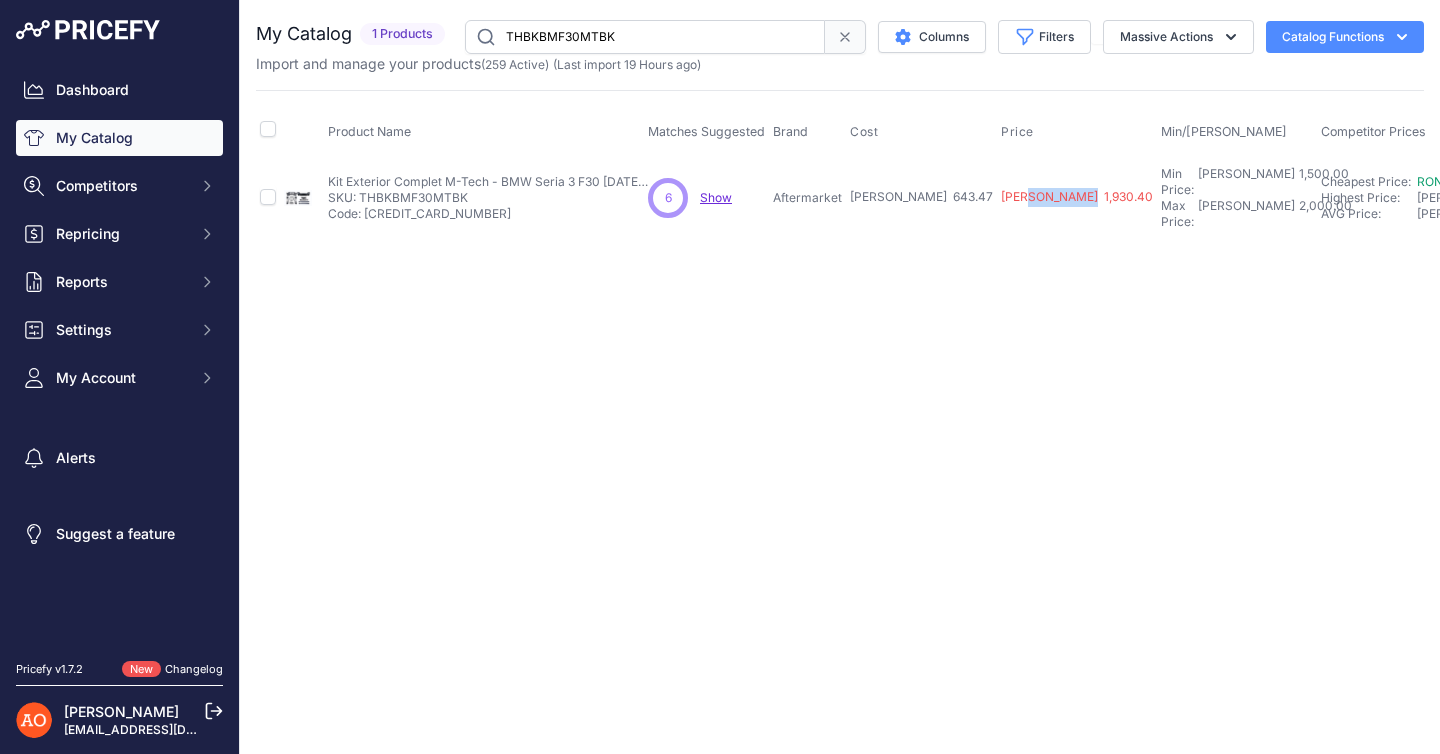 drag, startPoint x: 1009, startPoint y: 184, endPoint x: 957, endPoint y: 184, distance: 52 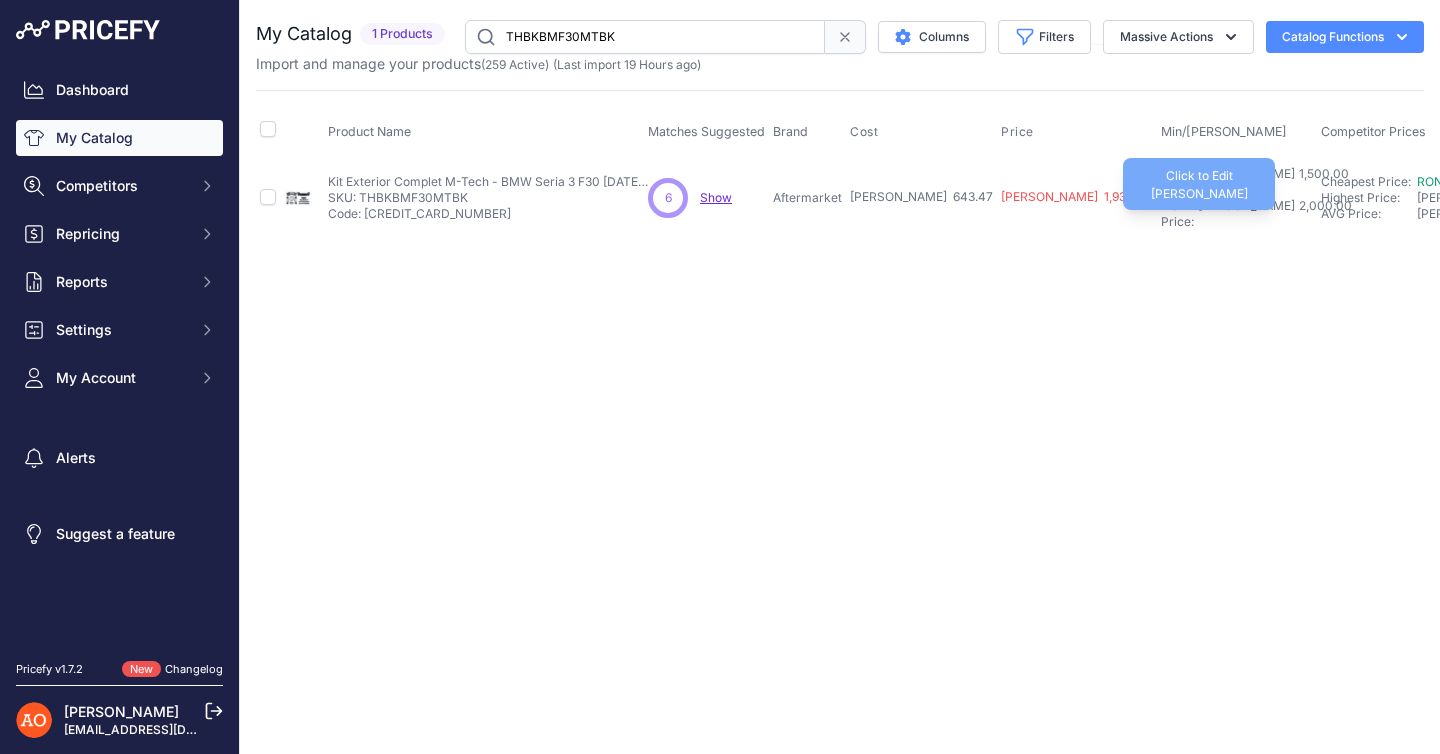 click on "2,000.00" at bounding box center (1323, 214) 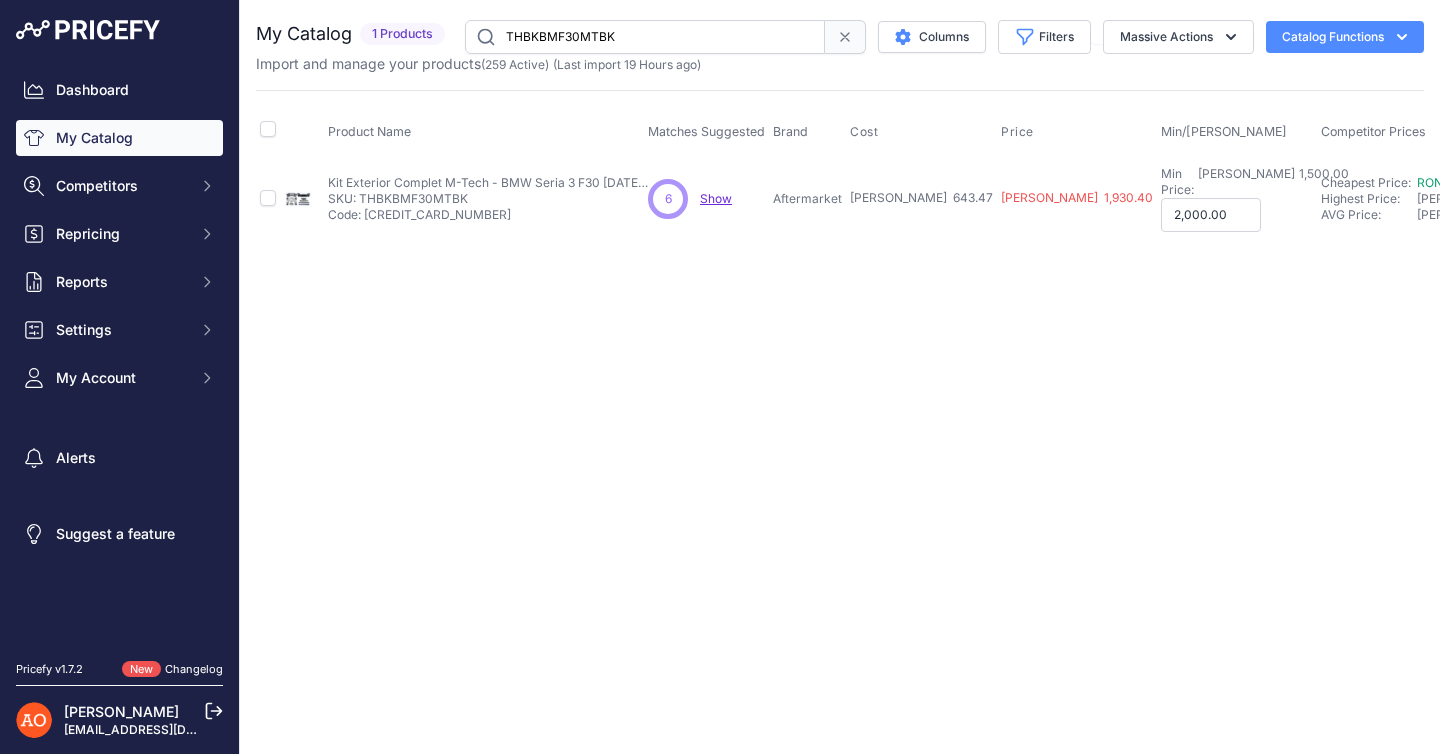 click on "Close
You are not connected to the internet." at bounding box center (840, 377) 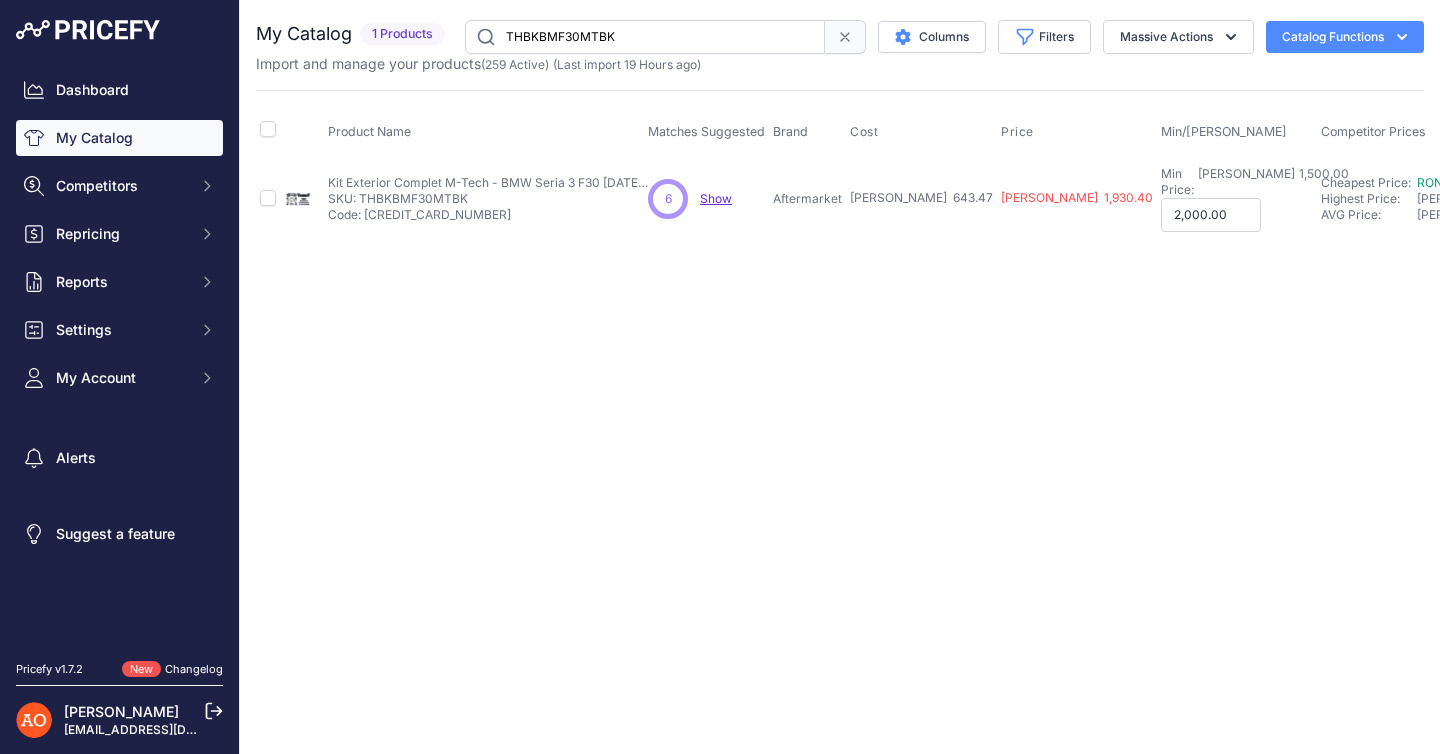 click on "2,000.00" at bounding box center [1211, 215] 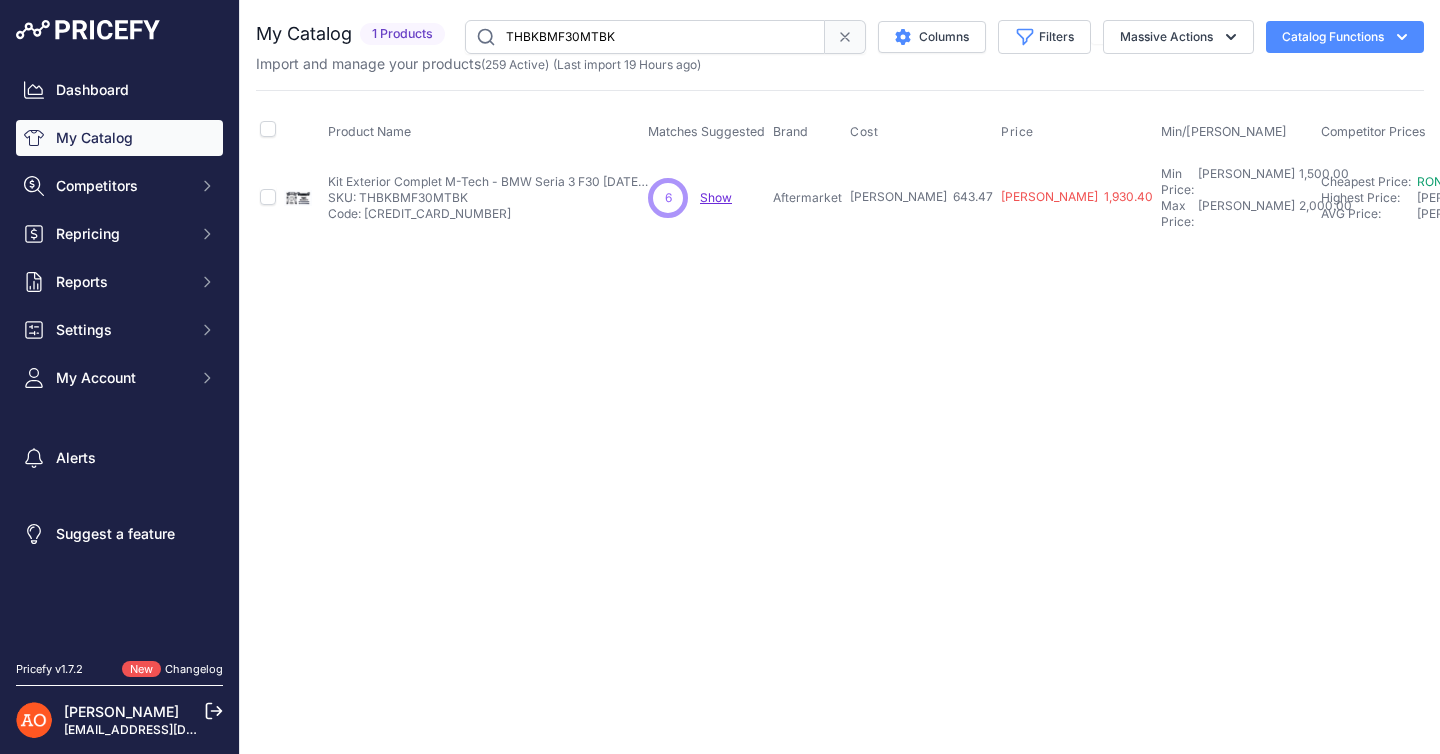click on "Close
You are not connected to the internet." at bounding box center (840, 377) 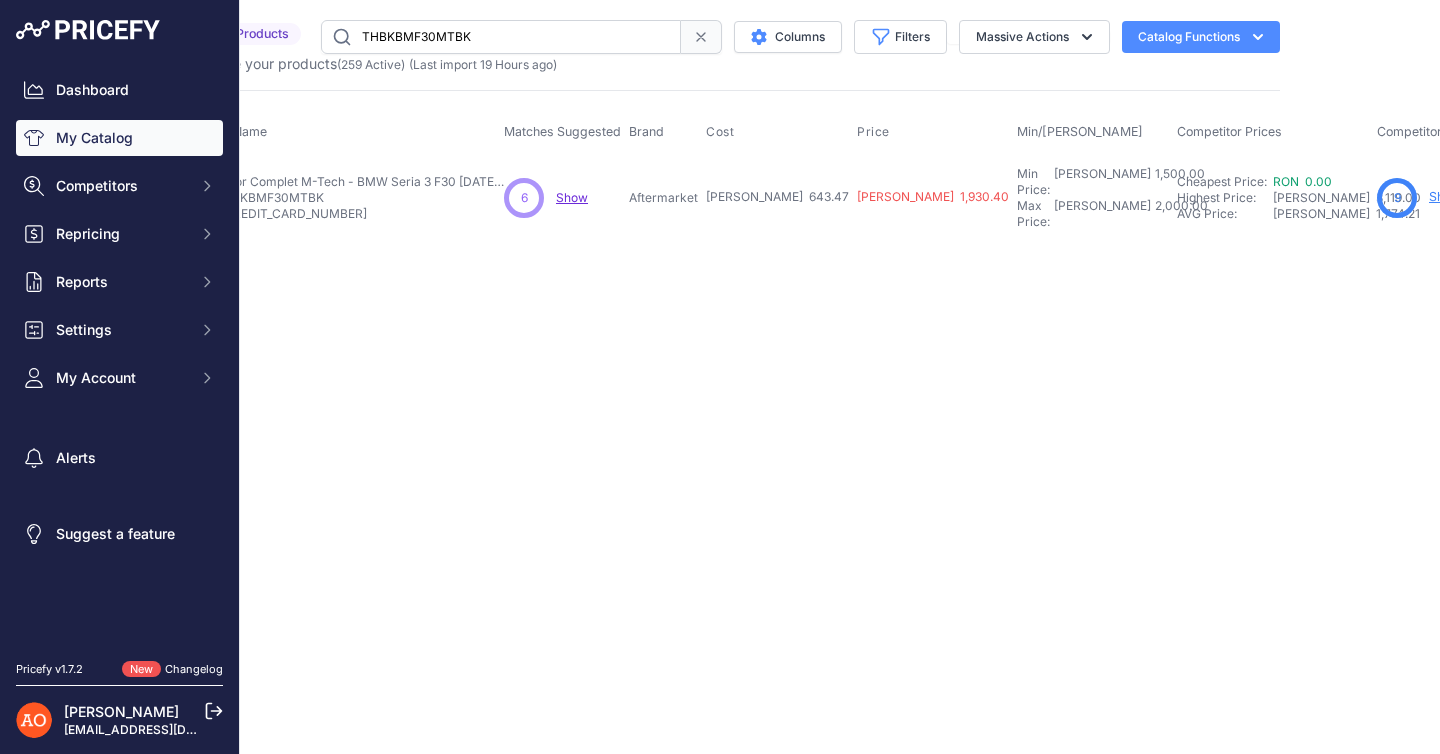 scroll, scrollTop: 0, scrollLeft: 159, axis: horizontal 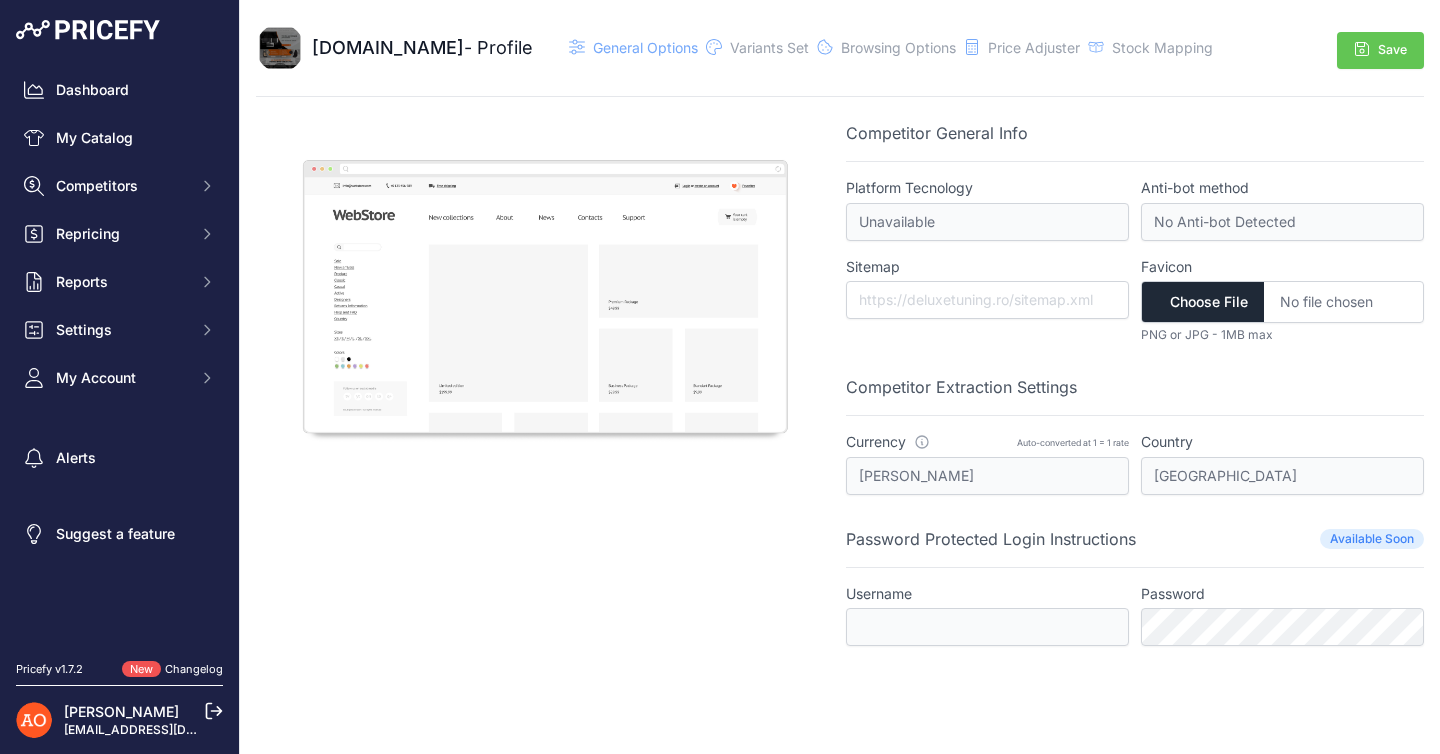 click at bounding box center (545, 297) 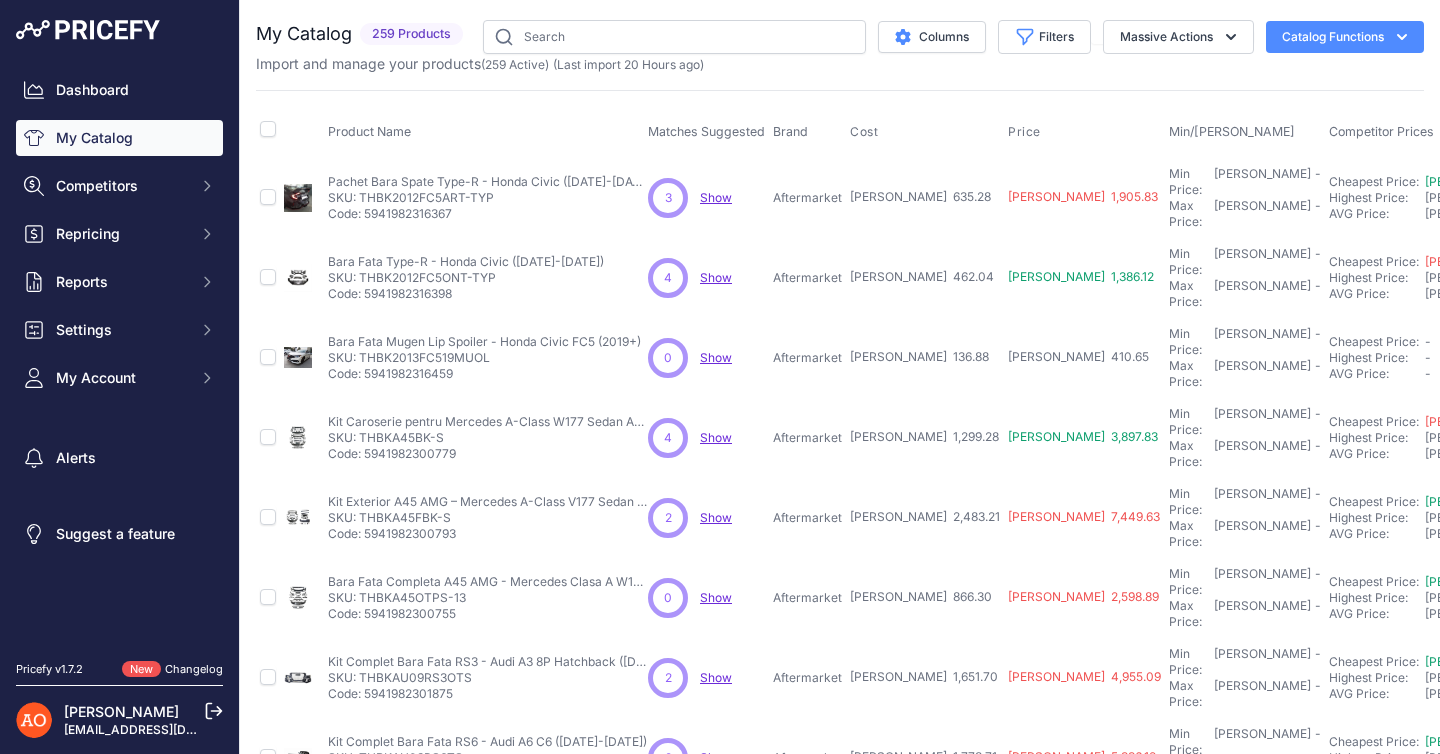 scroll, scrollTop: 0, scrollLeft: 0, axis: both 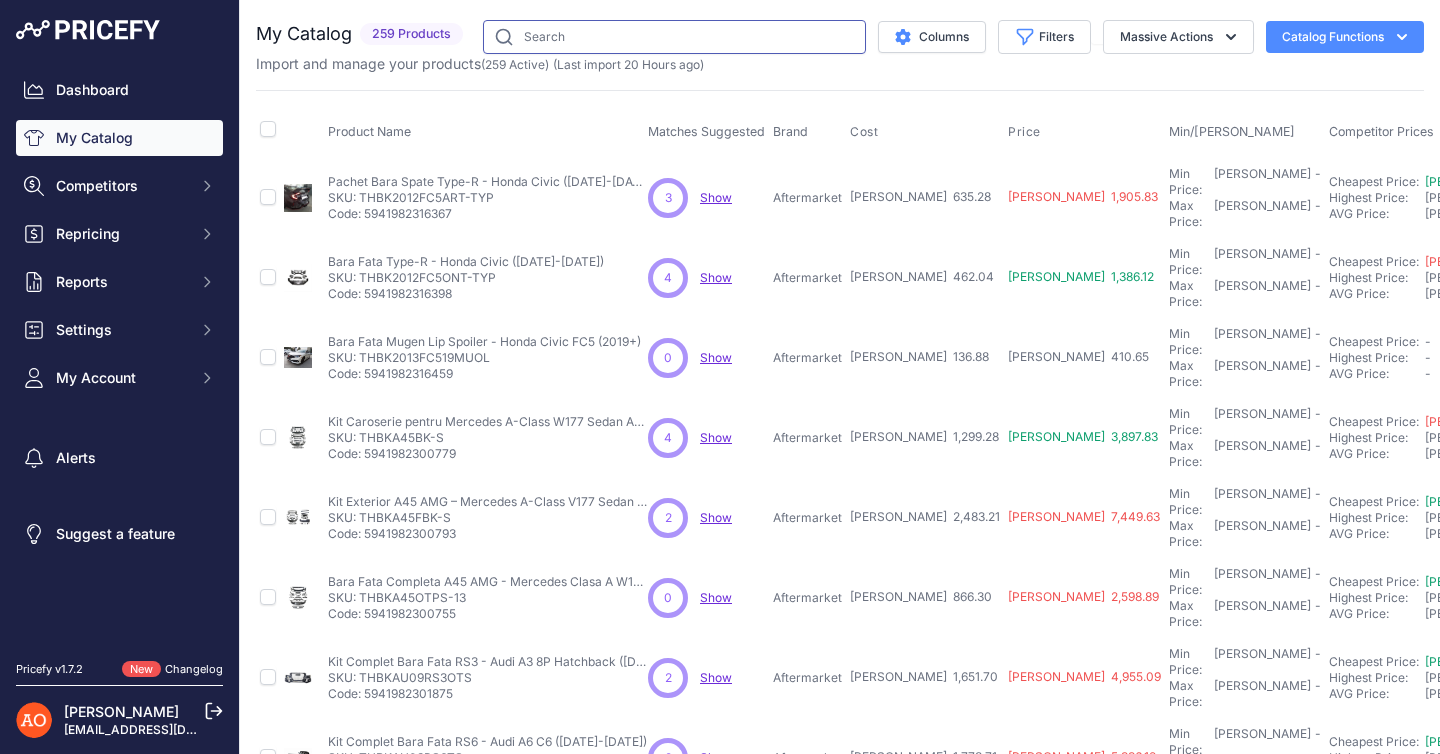click at bounding box center (674, 37) 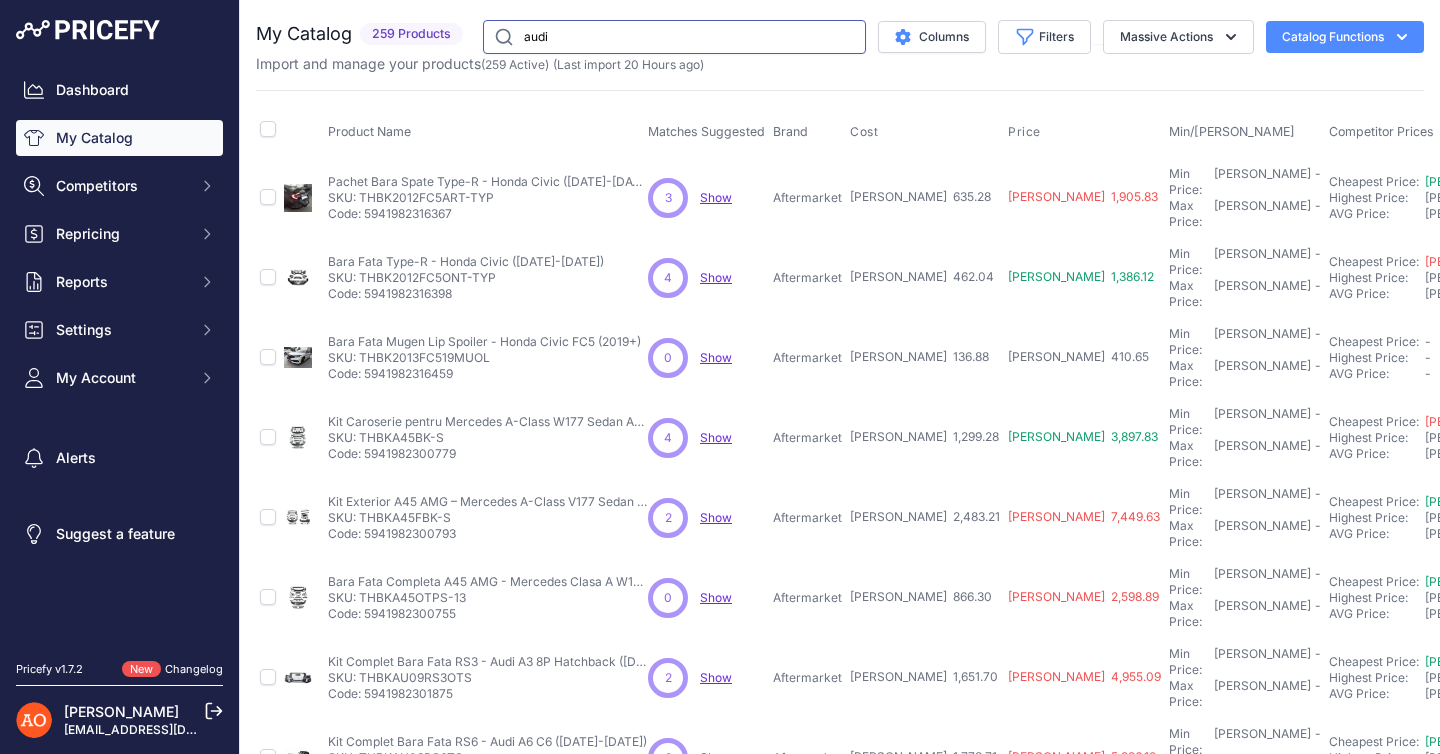 type on "audi" 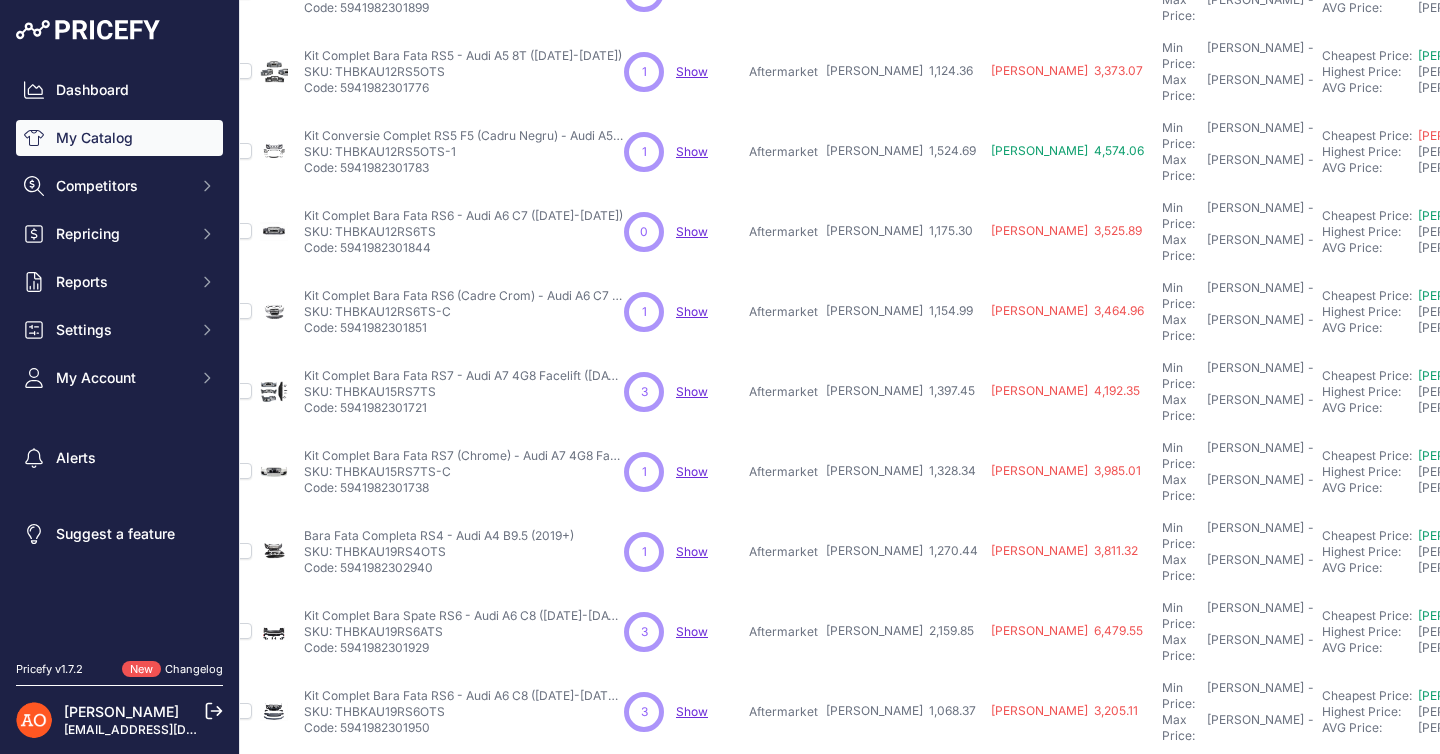 scroll, scrollTop: 446, scrollLeft: 0, axis: vertical 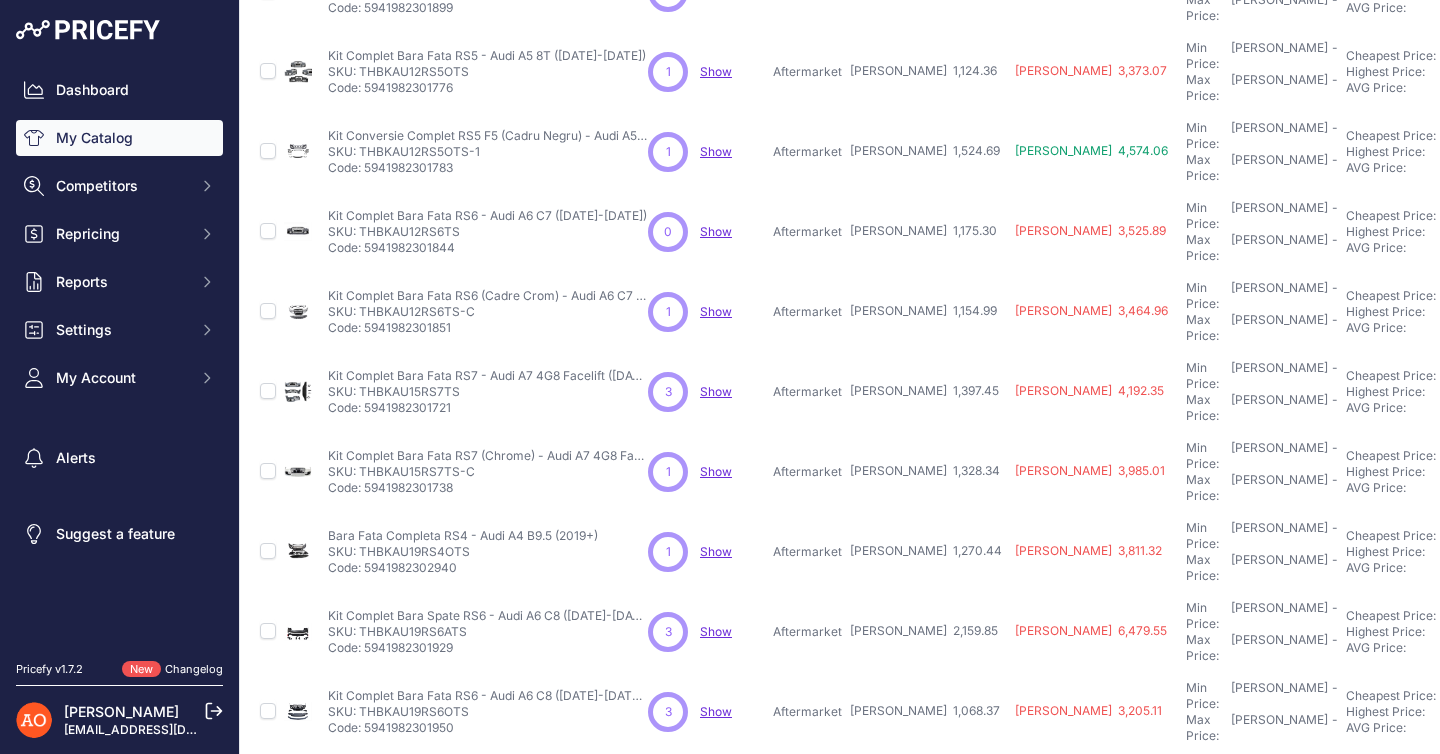 drag, startPoint x: 326, startPoint y: 622, endPoint x: 465, endPoint y: 620, distance: 139.01439 